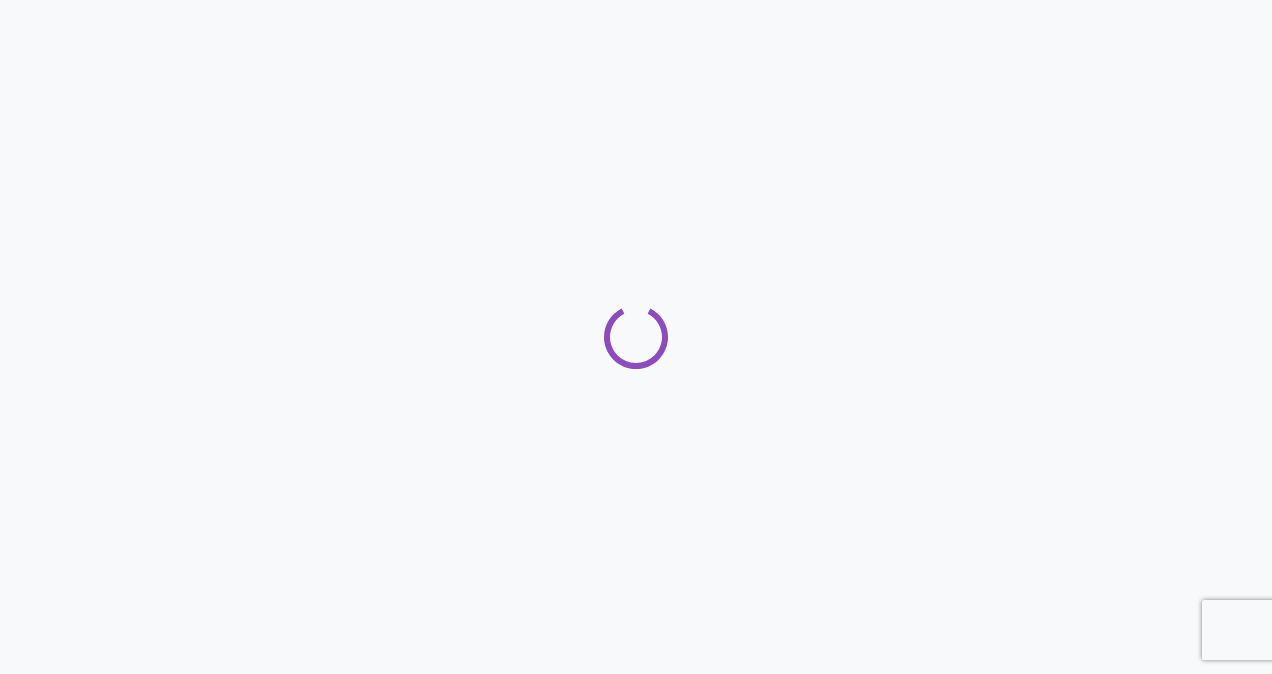 scroll, scrollTop: 0, scrollLeft: 0, axis: both 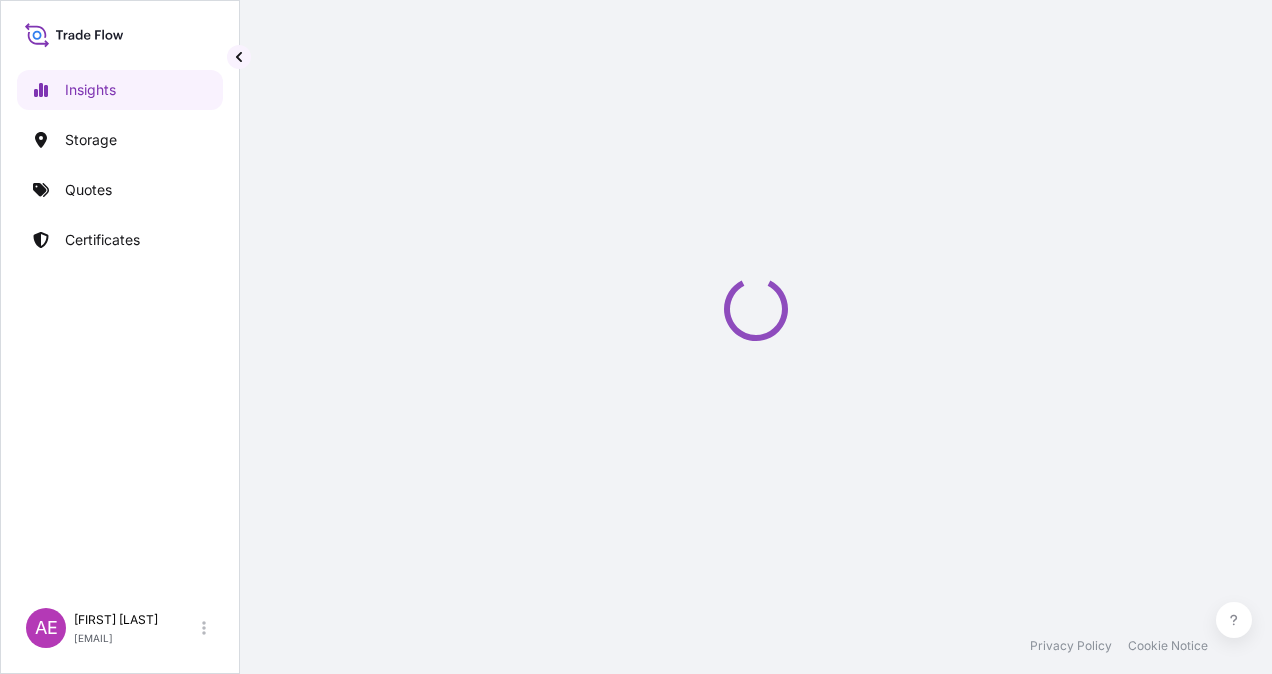 select on "2025" 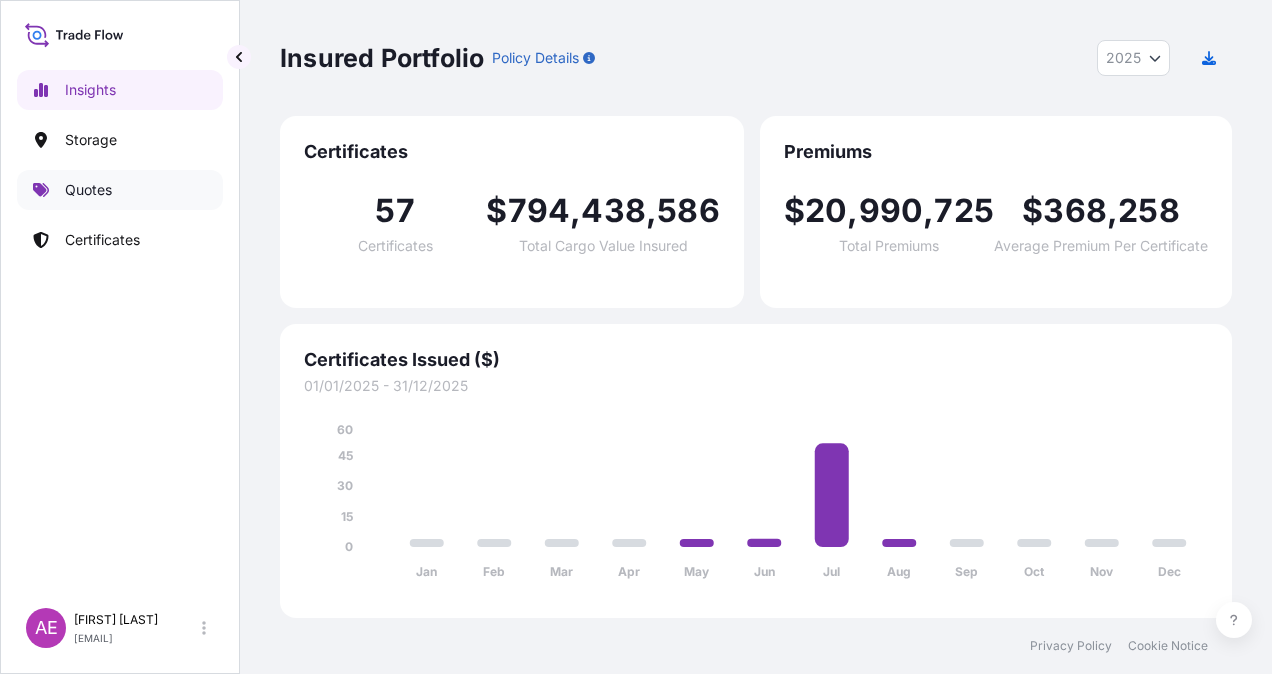 click on "Quotes" at bounding box center [120, 190] 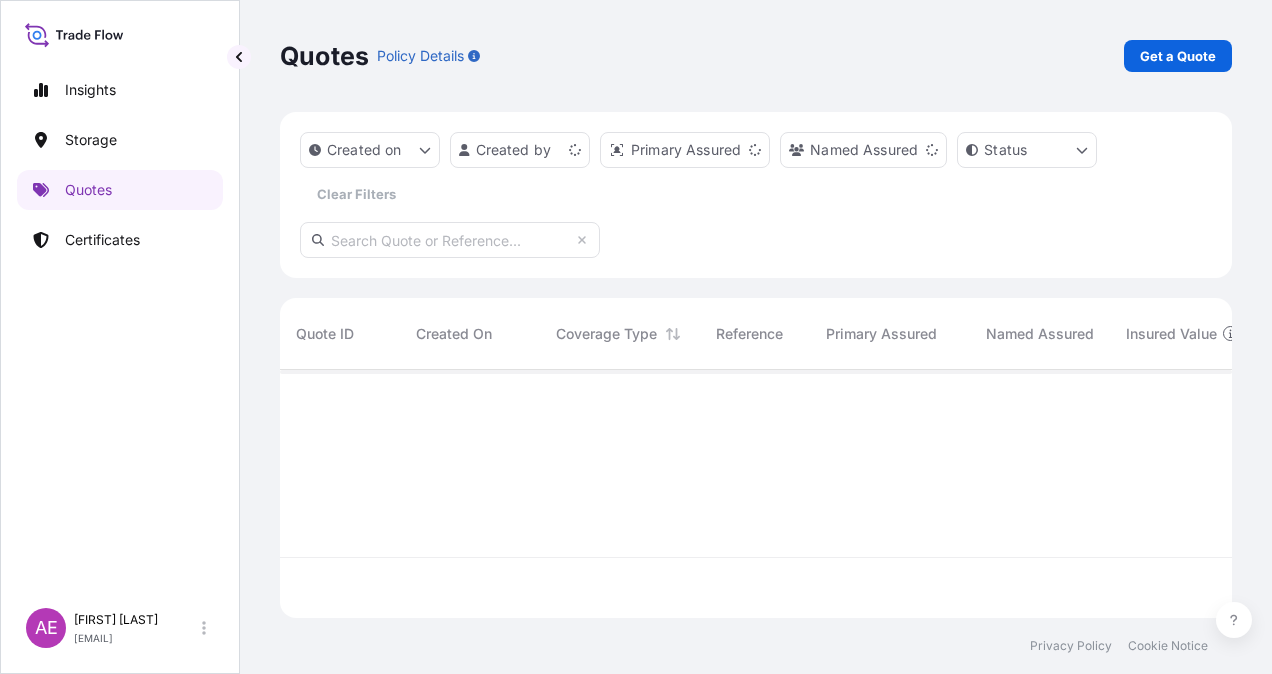 scroll, scrollTop: 16, scrollLeft: 16, axis: both 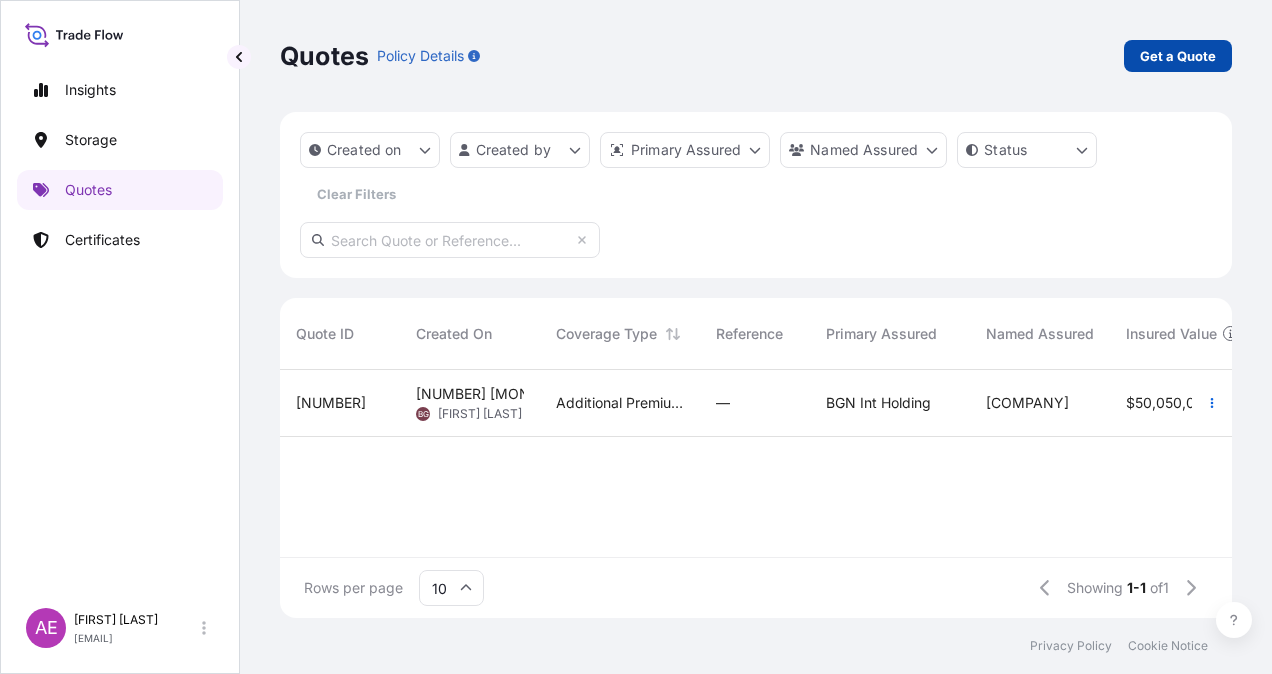 click on "Get a Quote" at bounding box center [1178, 56] 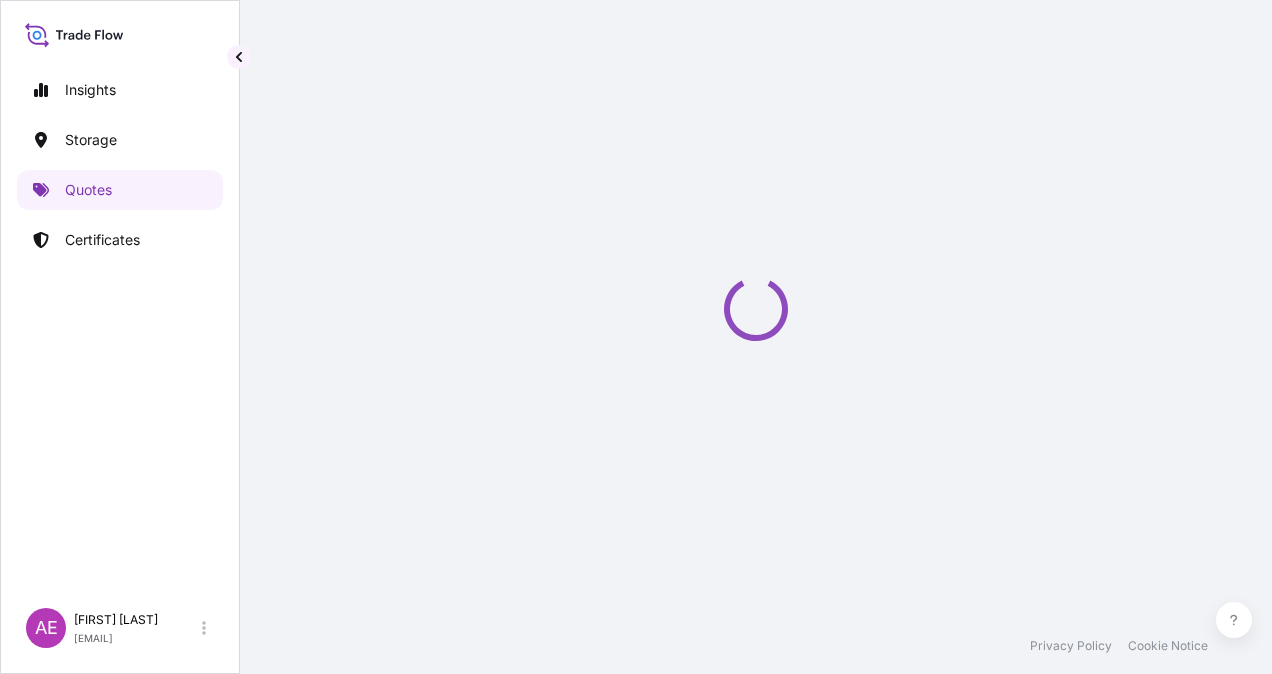 scroll, scrollTop: 32, scrollLeft: 0, axis: vertical 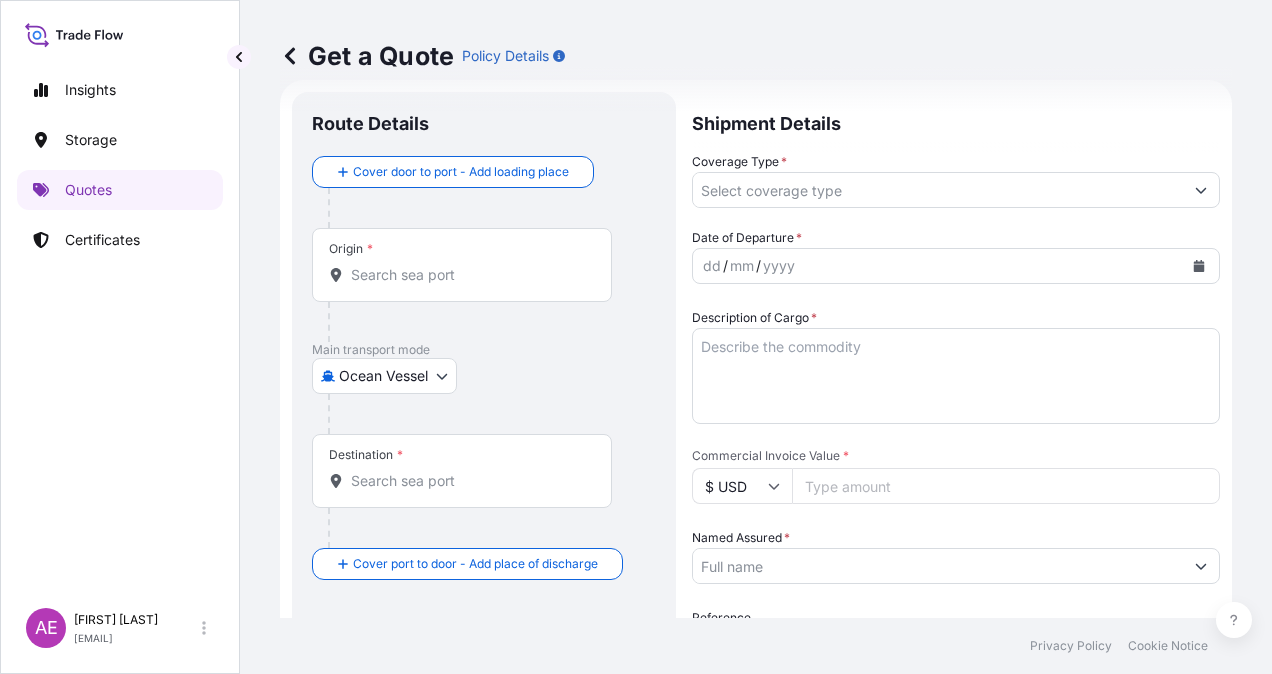 click on "Origin *" at bounding box center [469, 275] 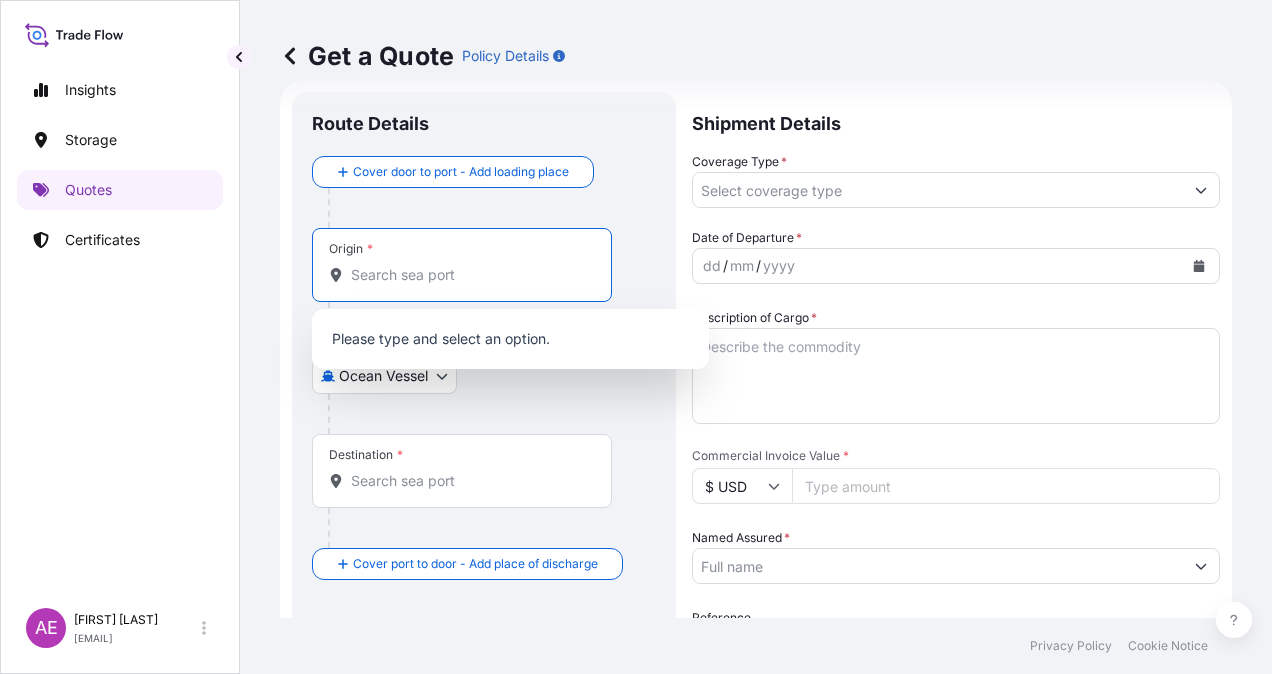 paste on "[PORT]" 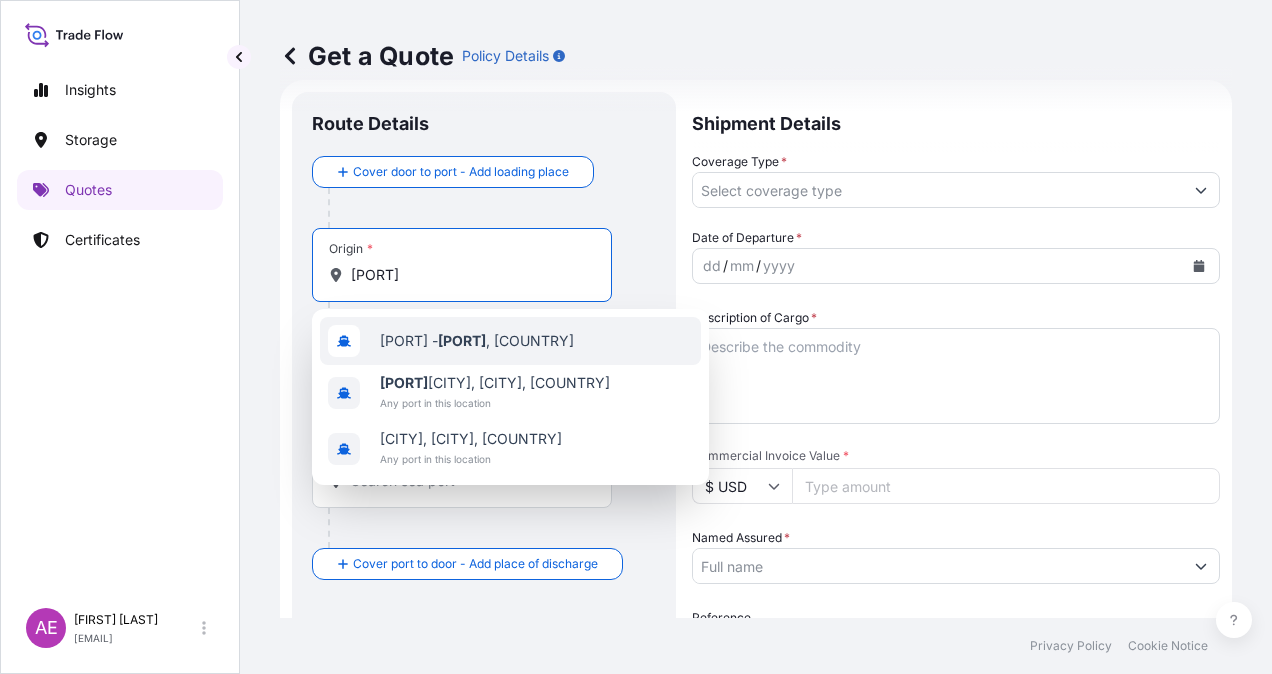 click on "[PORT] - [CITY] , [COUNTRY]" at bounding box center [510, 341] 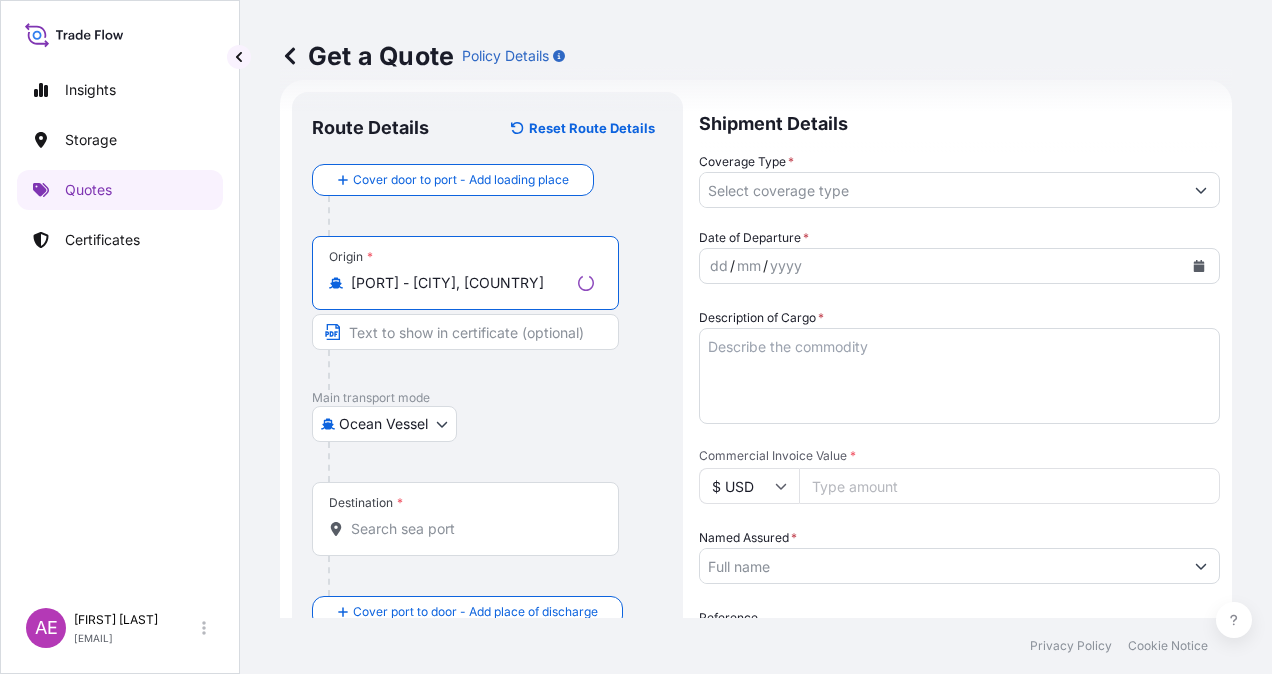 type on "[PORT] - [CITY], [COUNTRY]" 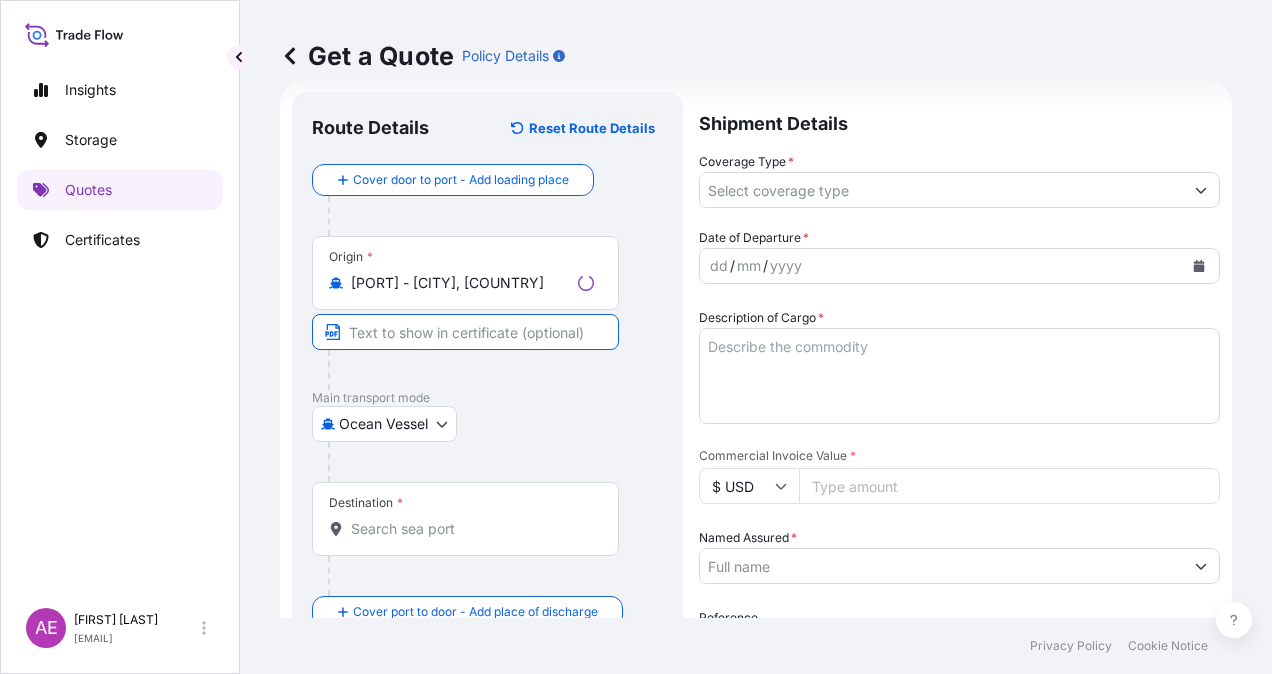 paste on "[PORT]" 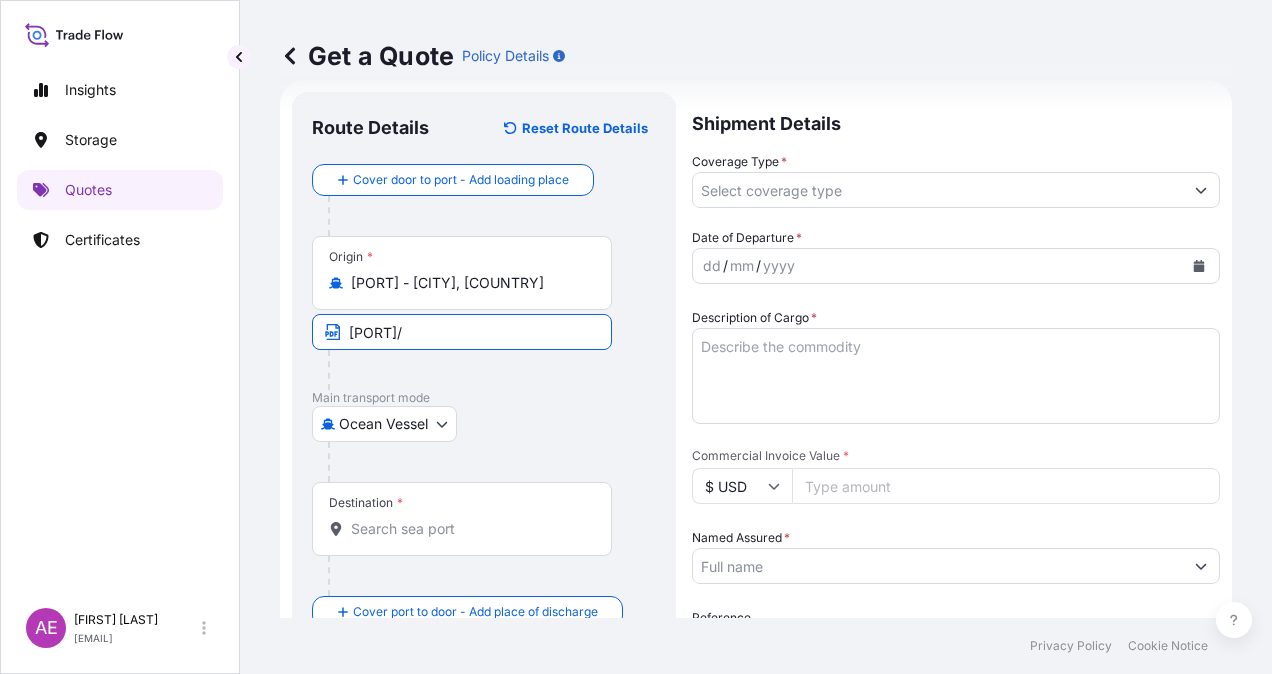 paste on "ROMANIA" 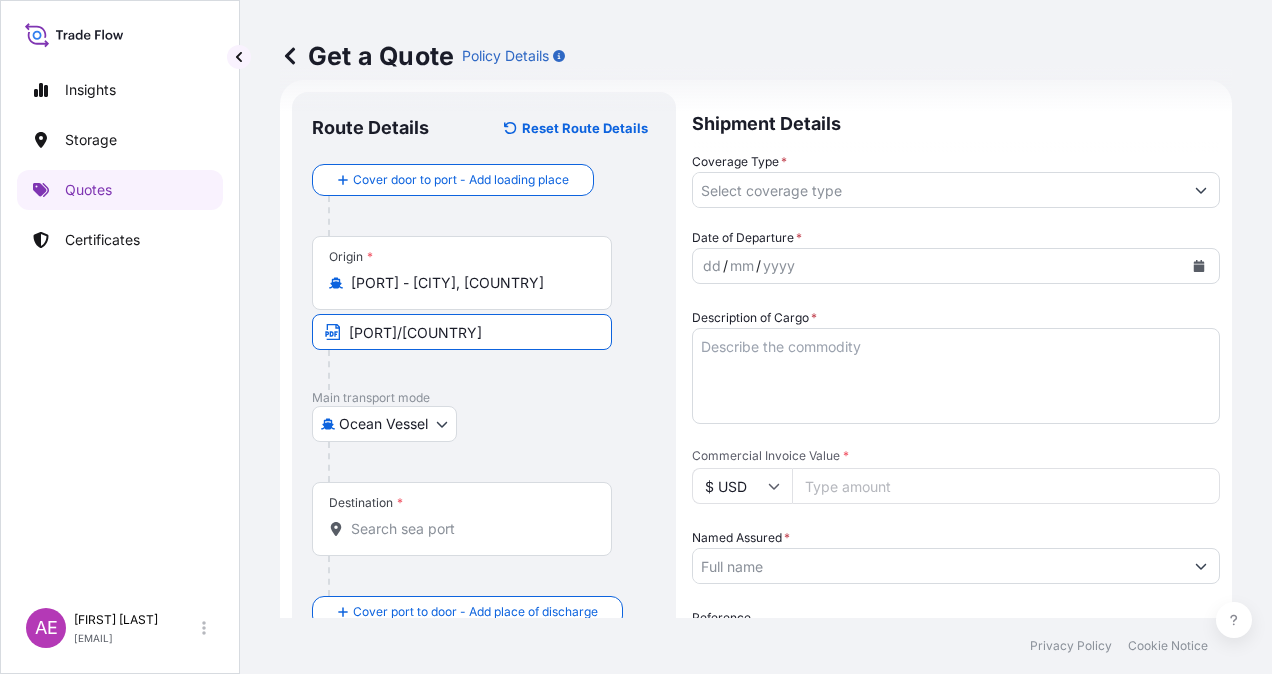type on "[PORT]/[COUNTRY]" 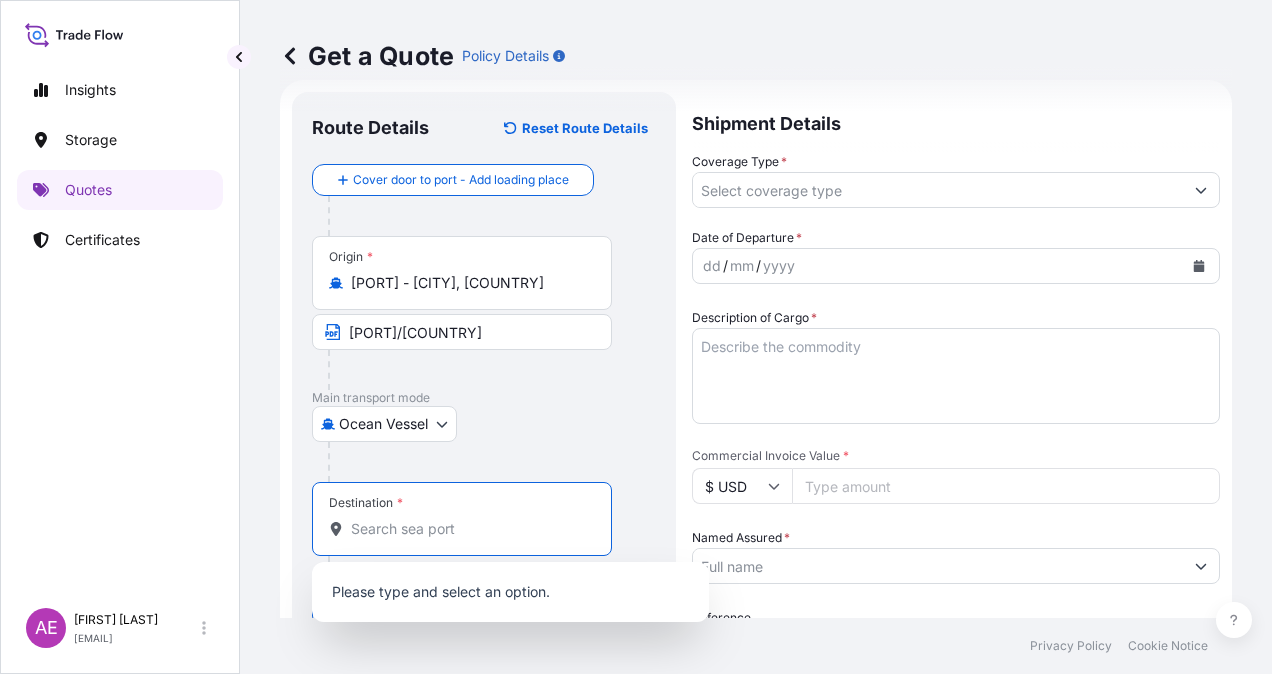 click on "Destination * Please select a destination" at bounding box center (469, 529) 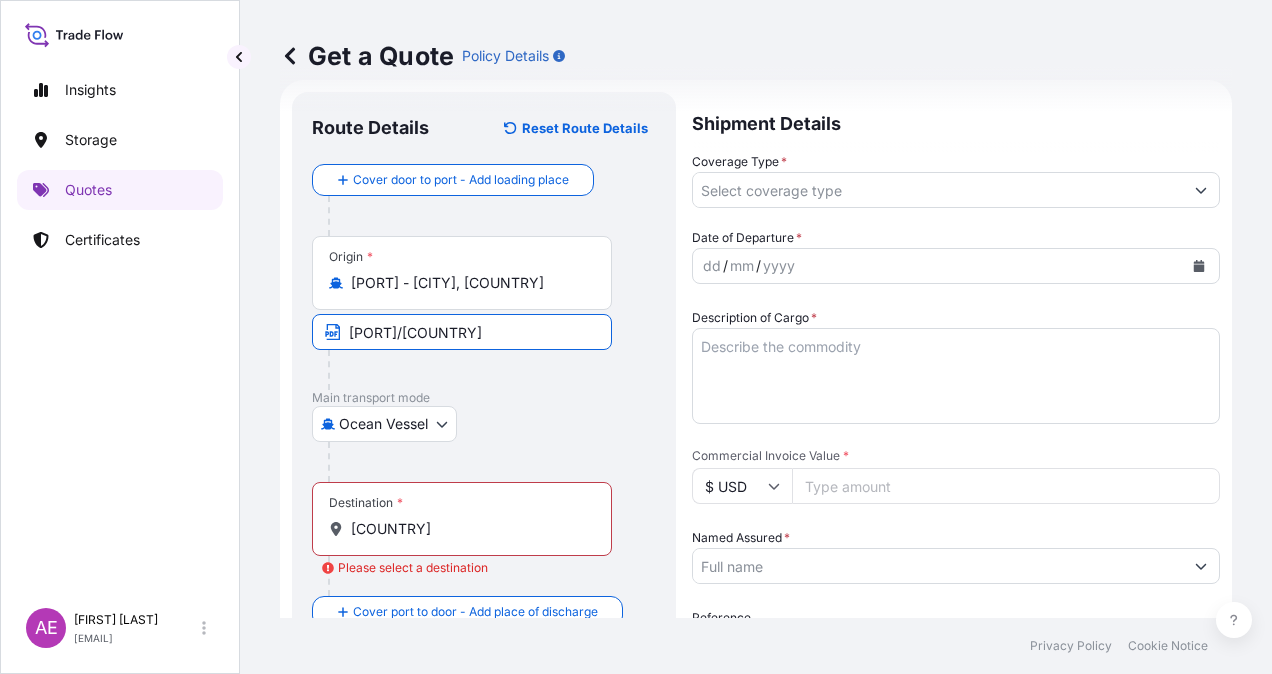 click on "[PORT]/[COUNTRY]" at bounding box center [462, 332] 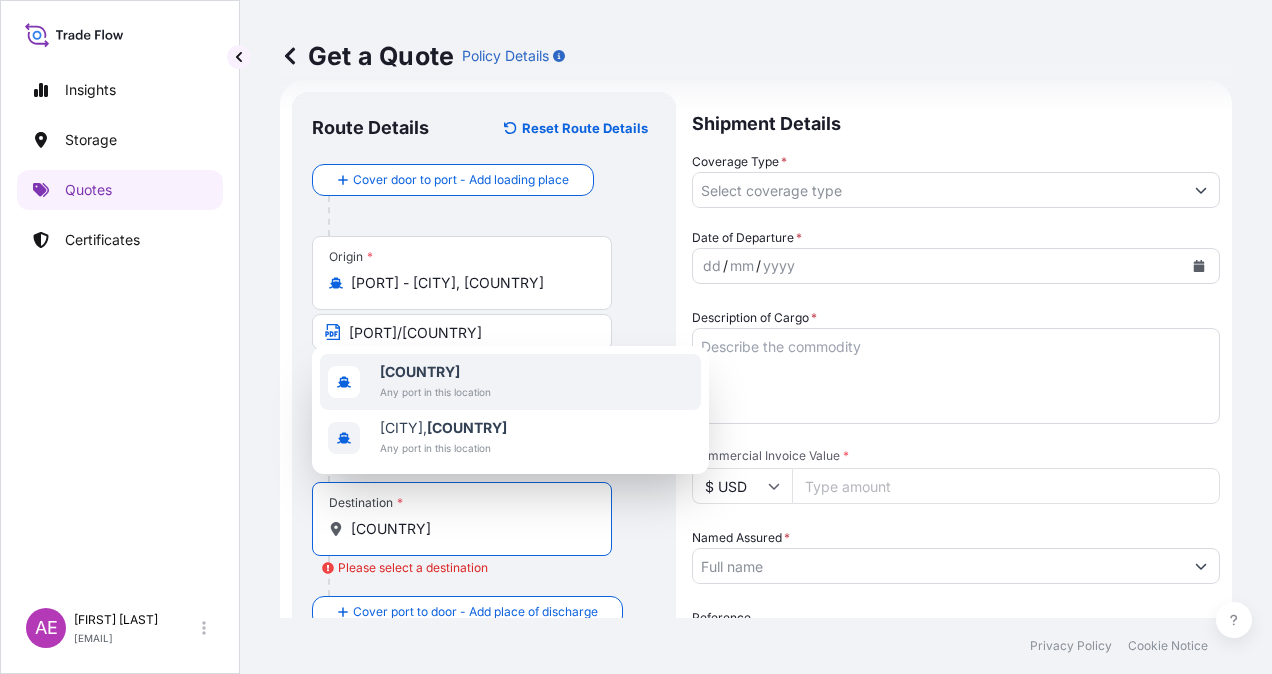 click on "Any port in this location" at bounding box center (435, 392) 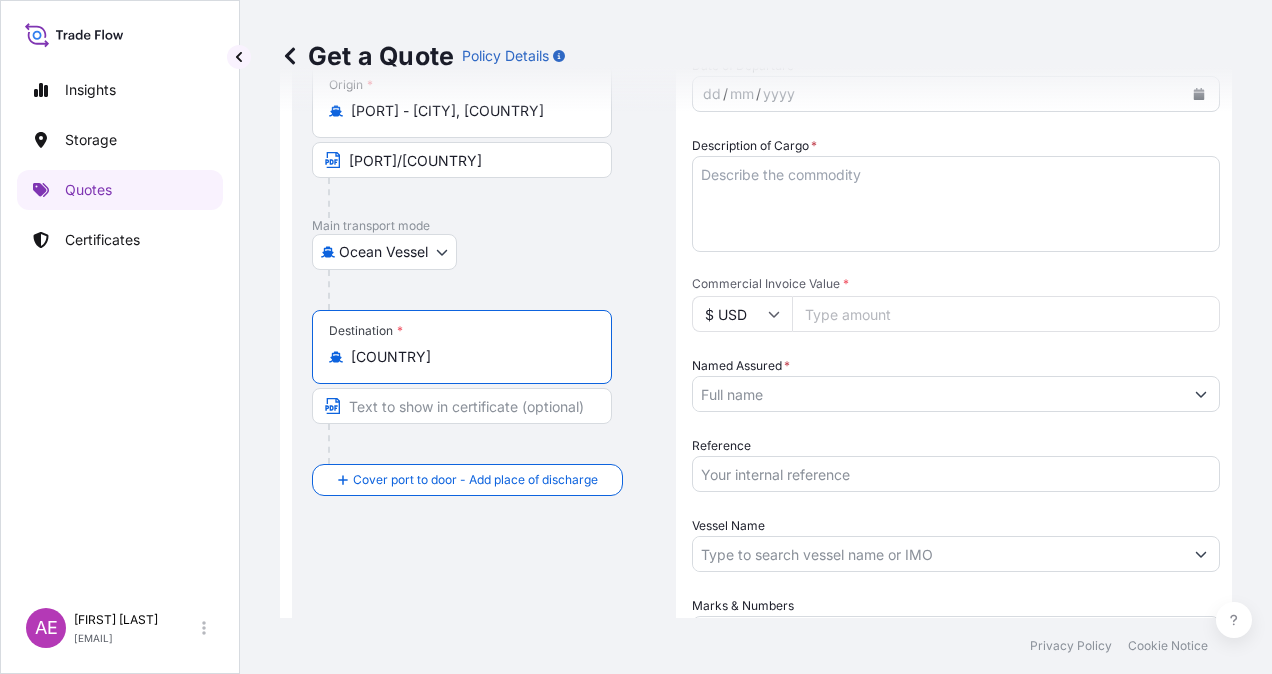 scroll, scrollTop: 332, scrollLeft: 0, axis: vertical 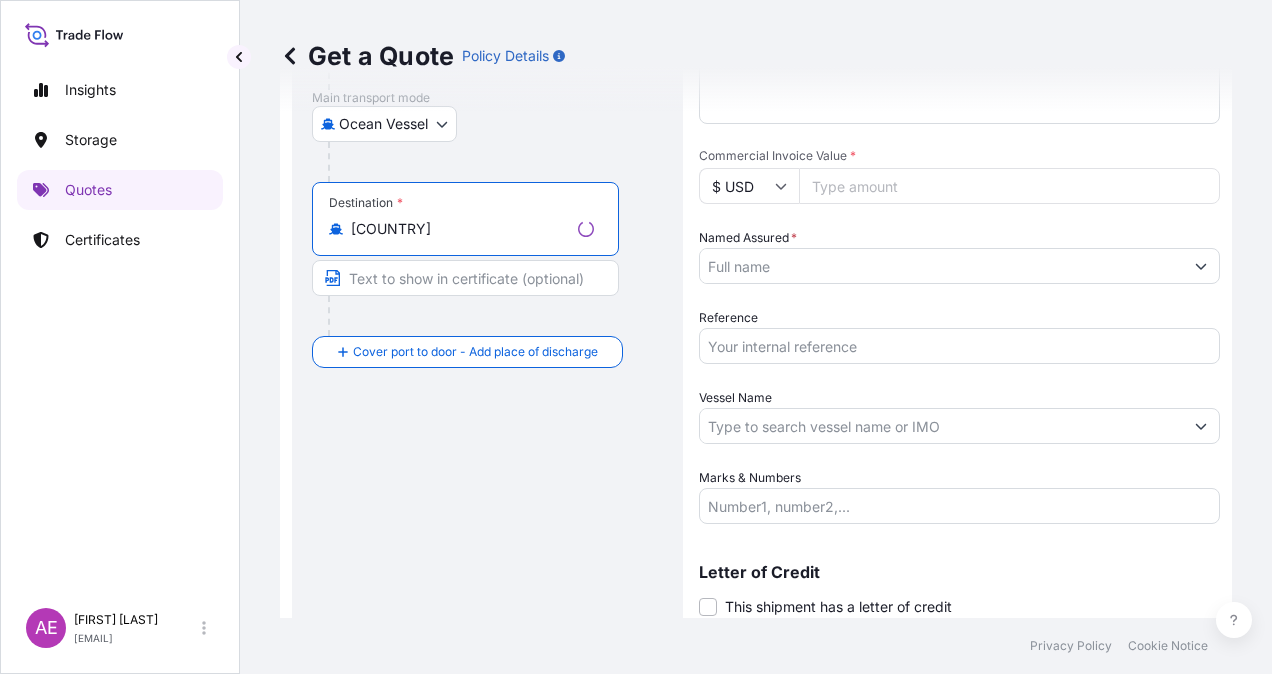 click at bounding box center (465, 278) 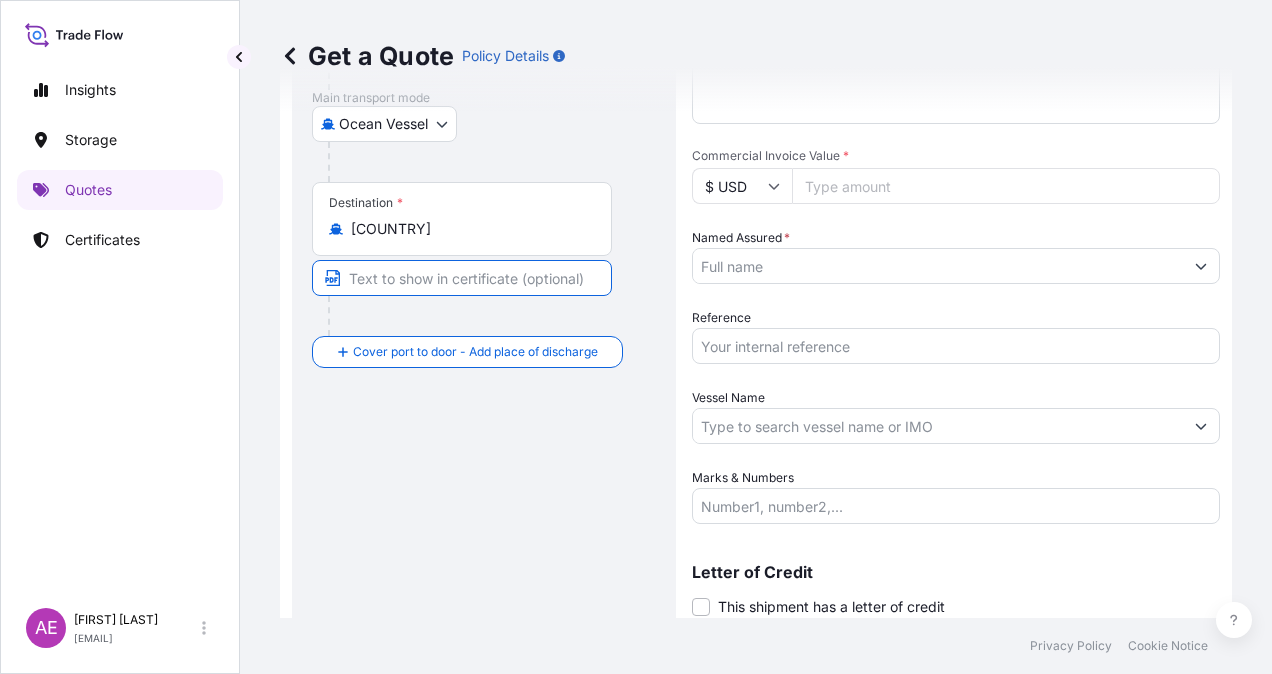 click at bounding box center [462, 278] 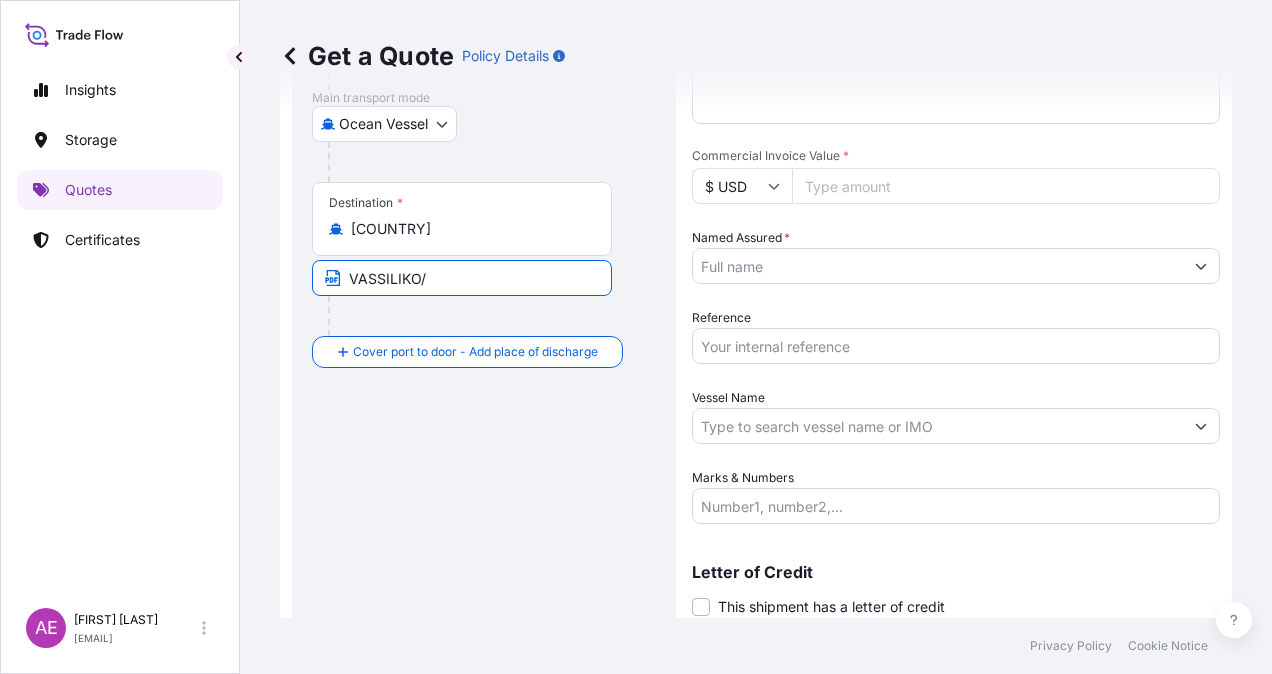 type on "[PORT]/[COUNTRY]" 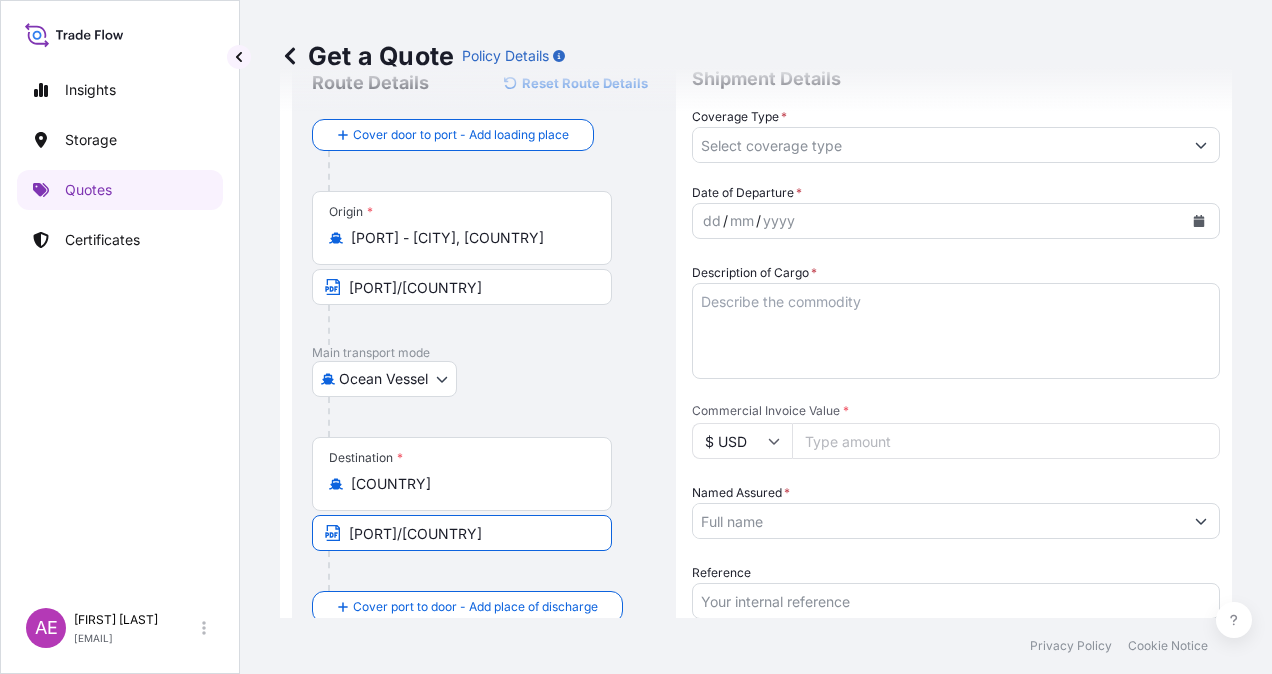 scroll, scrollTop: 0, scrollLeft: 0, axis: both 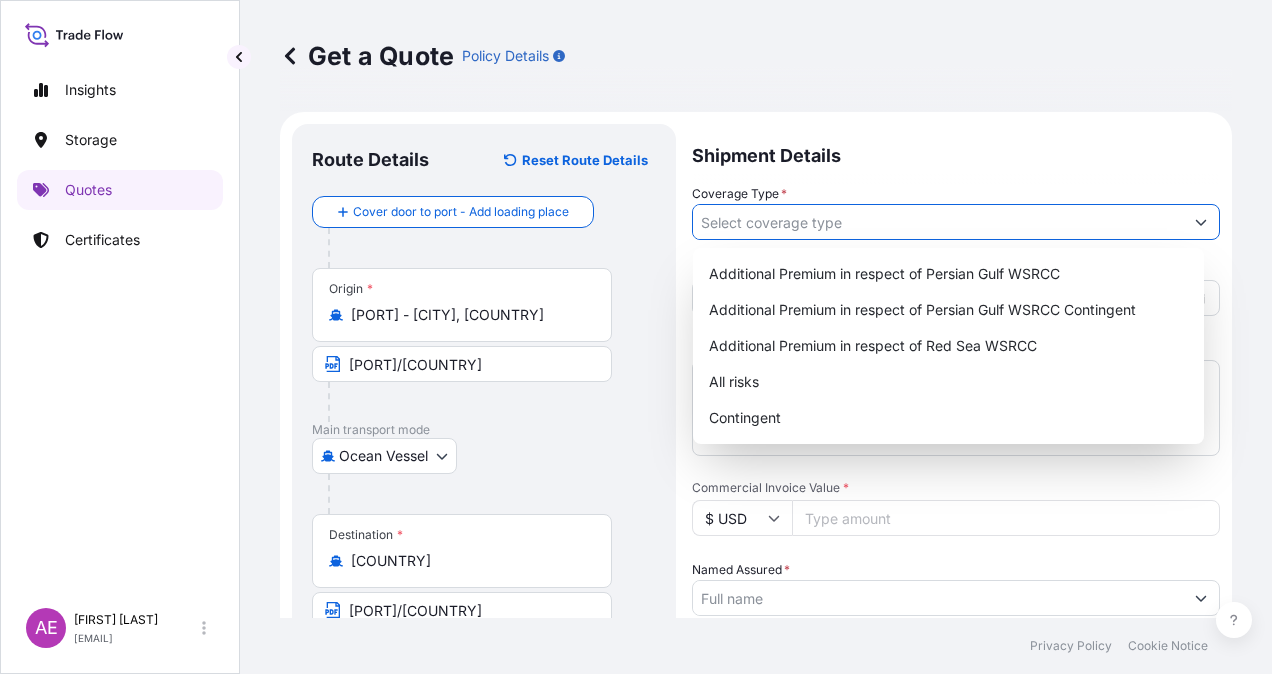click on "Coverage Type *" at bounding box center [938, 222] 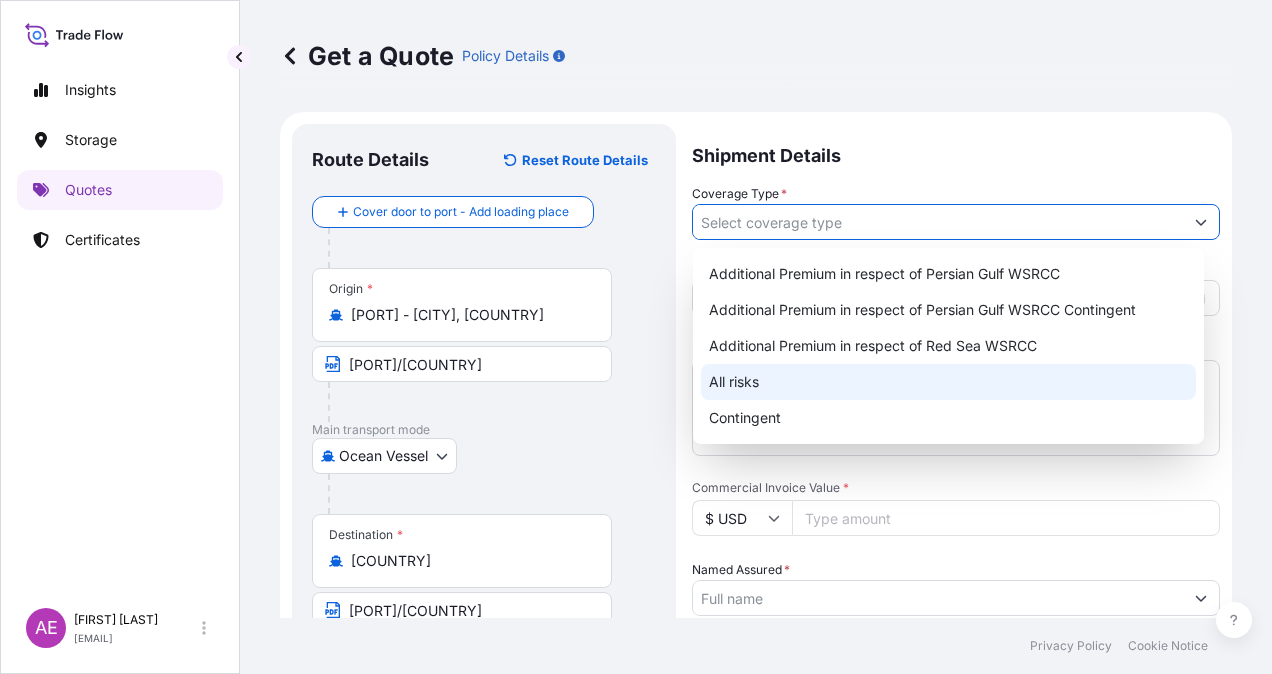 click on "All risks" at bounding box center [948, 382] 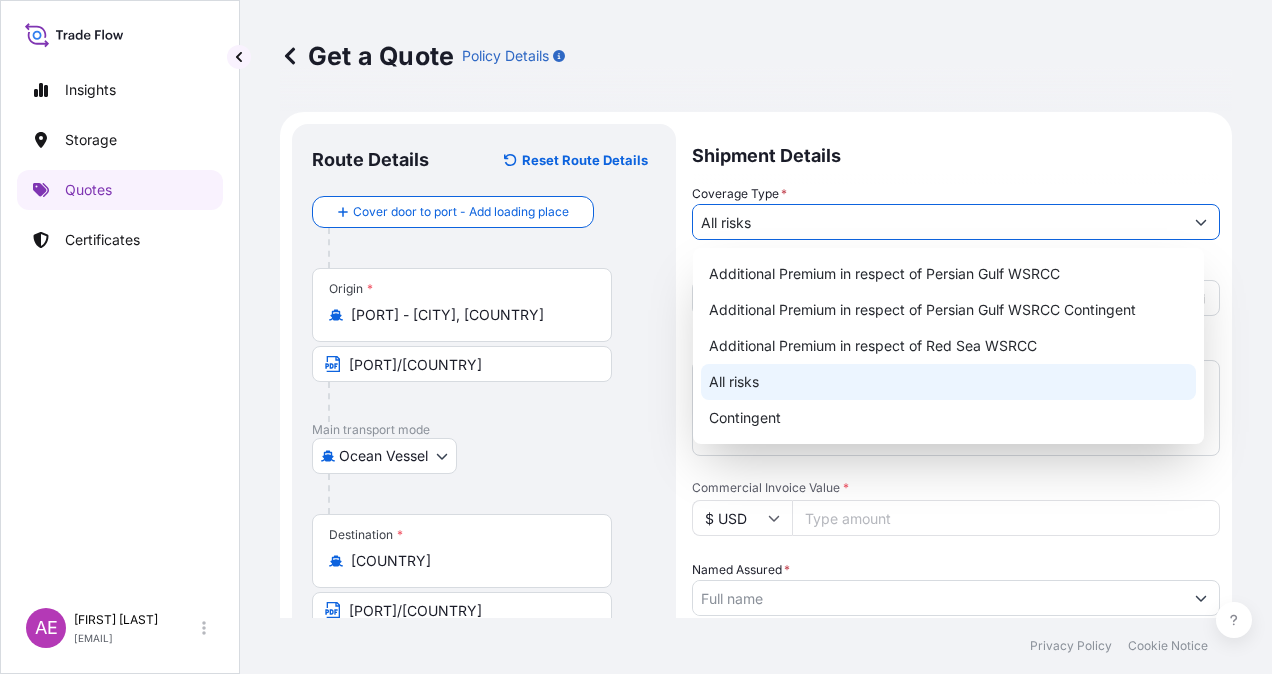 click on "All risks" at bounding box center (948, 382) 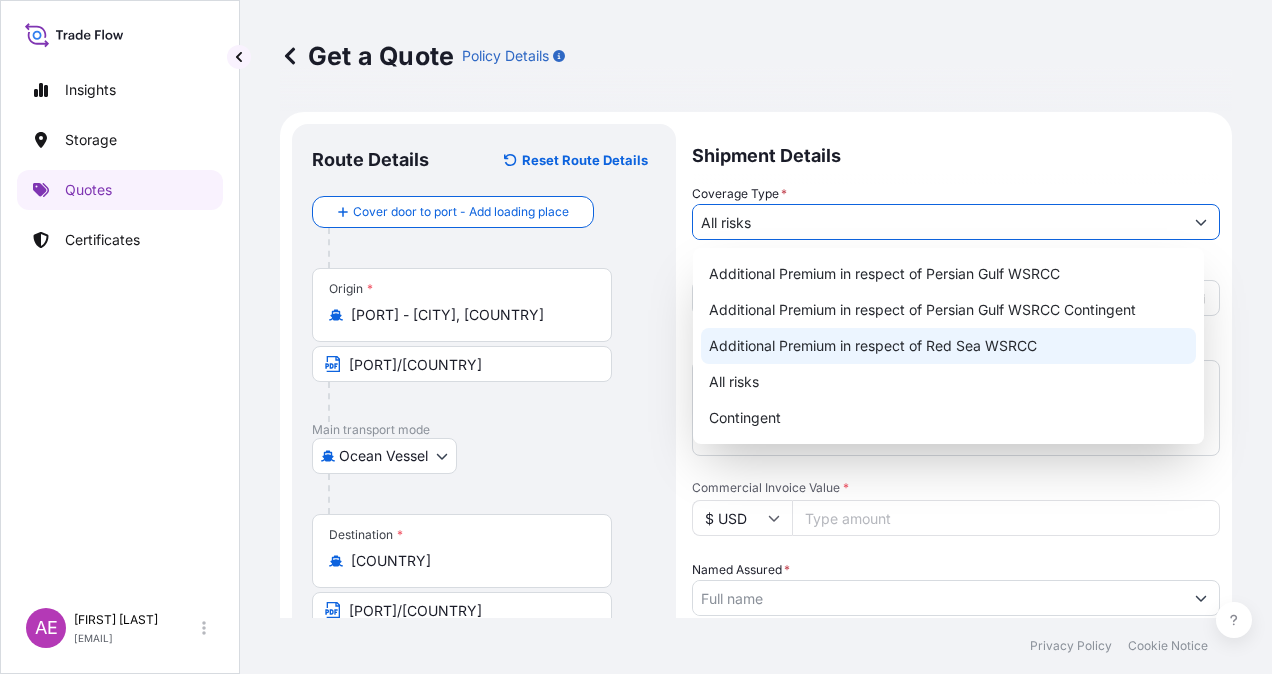 click on "All risks" at bounding box center [948, 382] 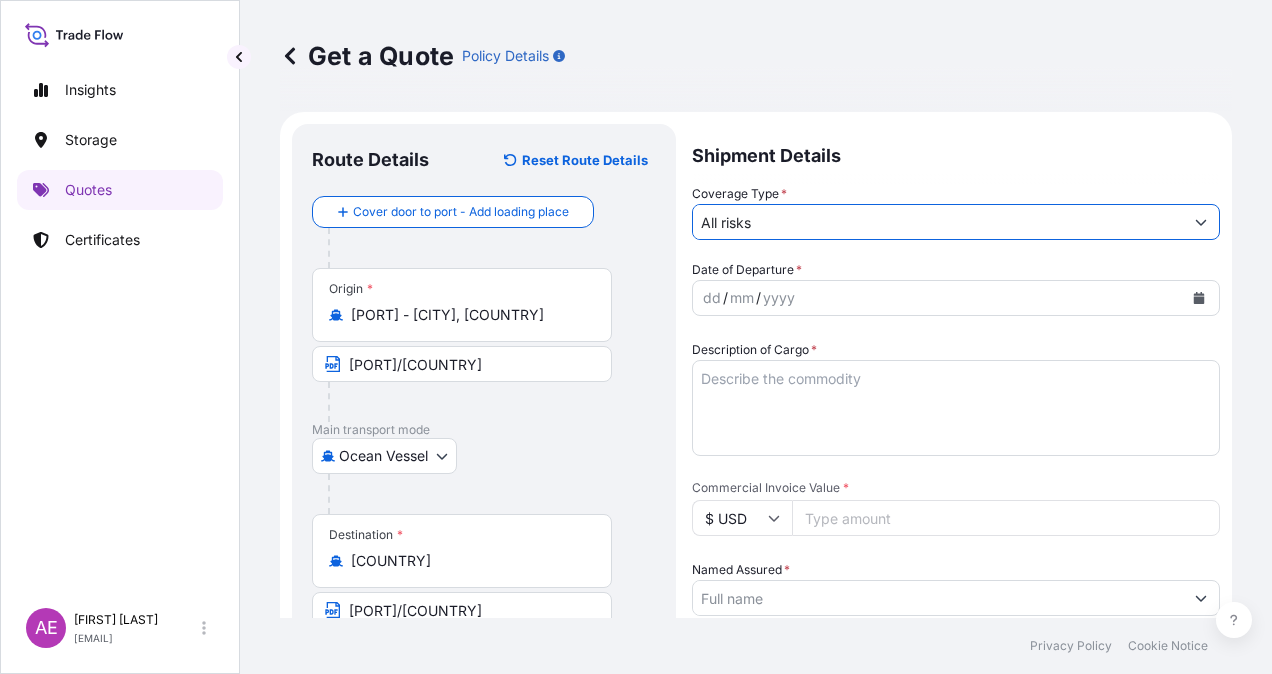 click on "dd" at bounding box center [712, 298] 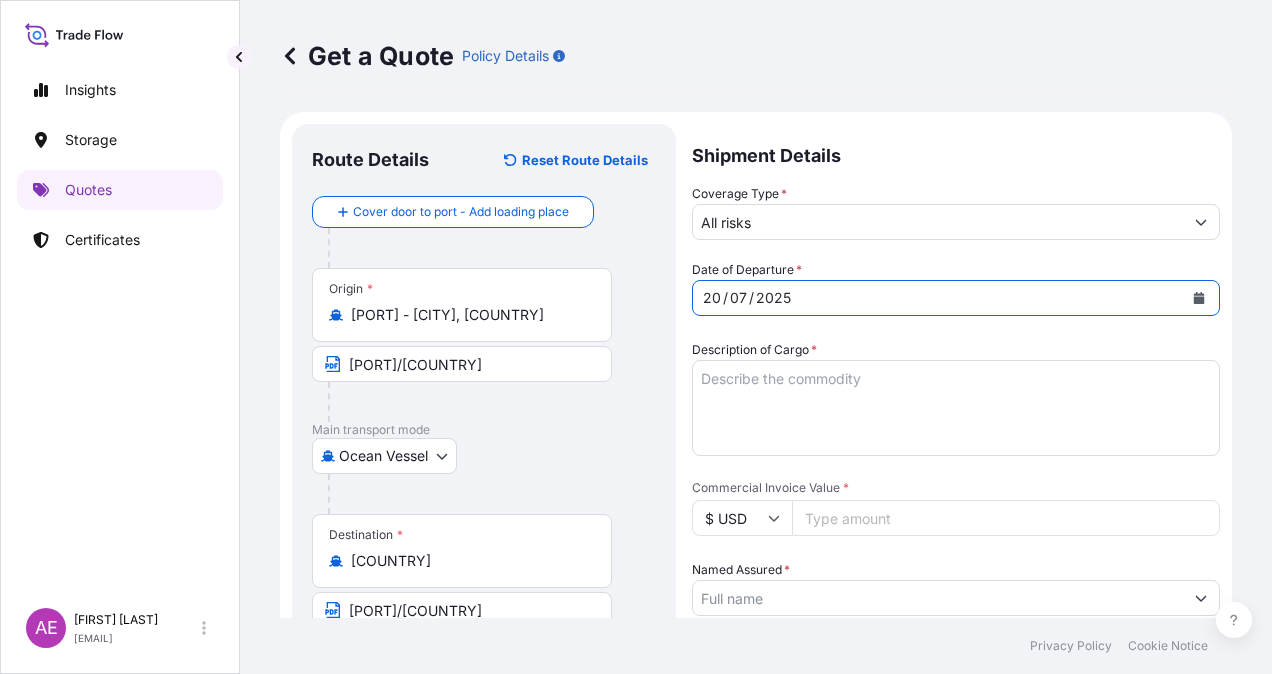 click on "Description of Cargo *" at bounding box center [956, 408] 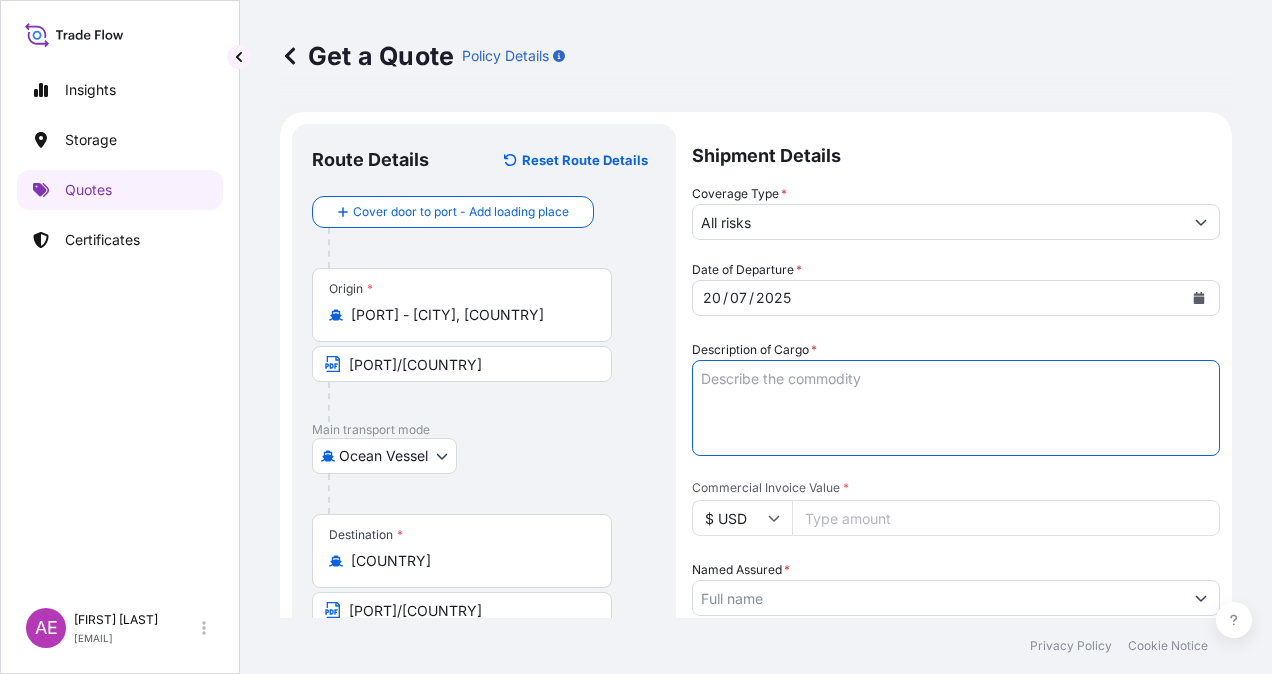 paste on "RAFFINATE" 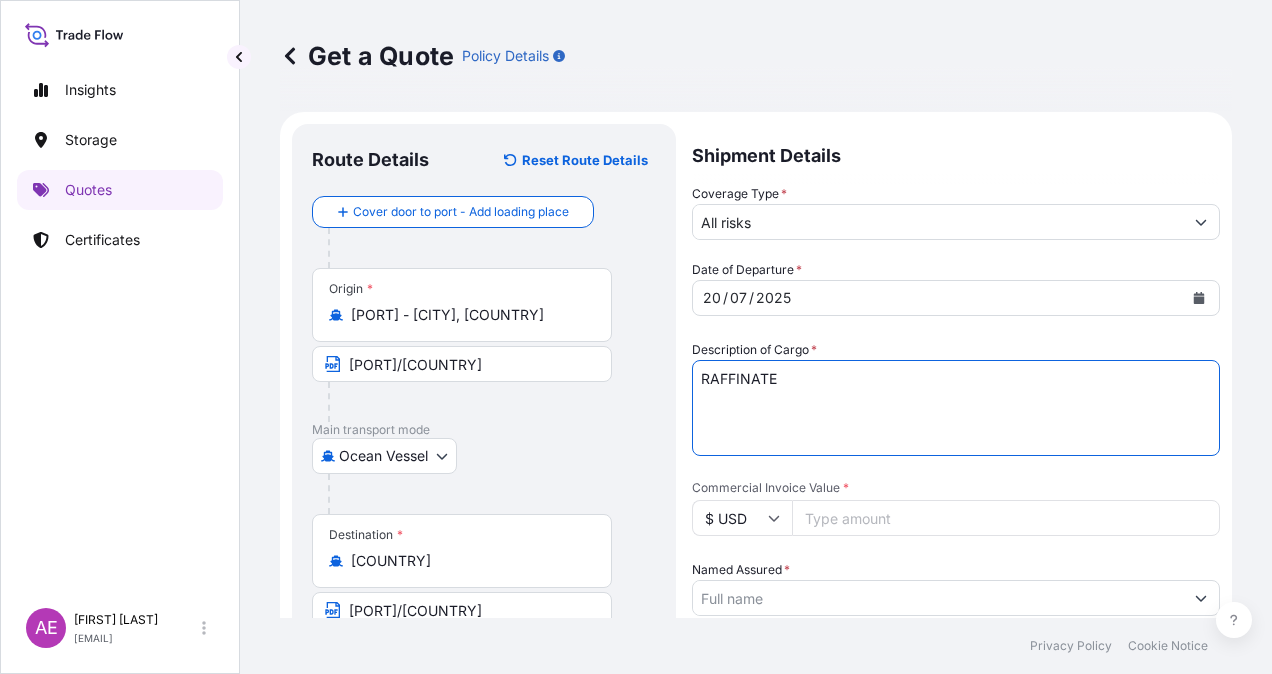 paste on "[NUMBER]" 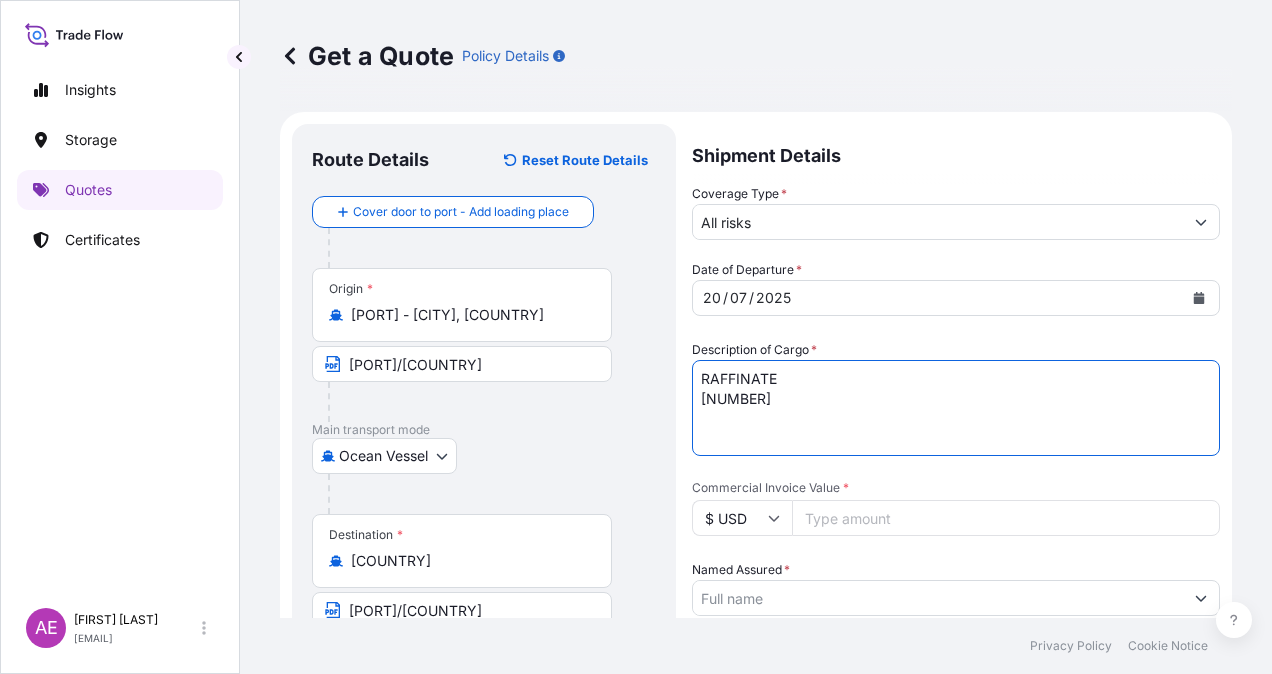 type on "RAFFINATE" 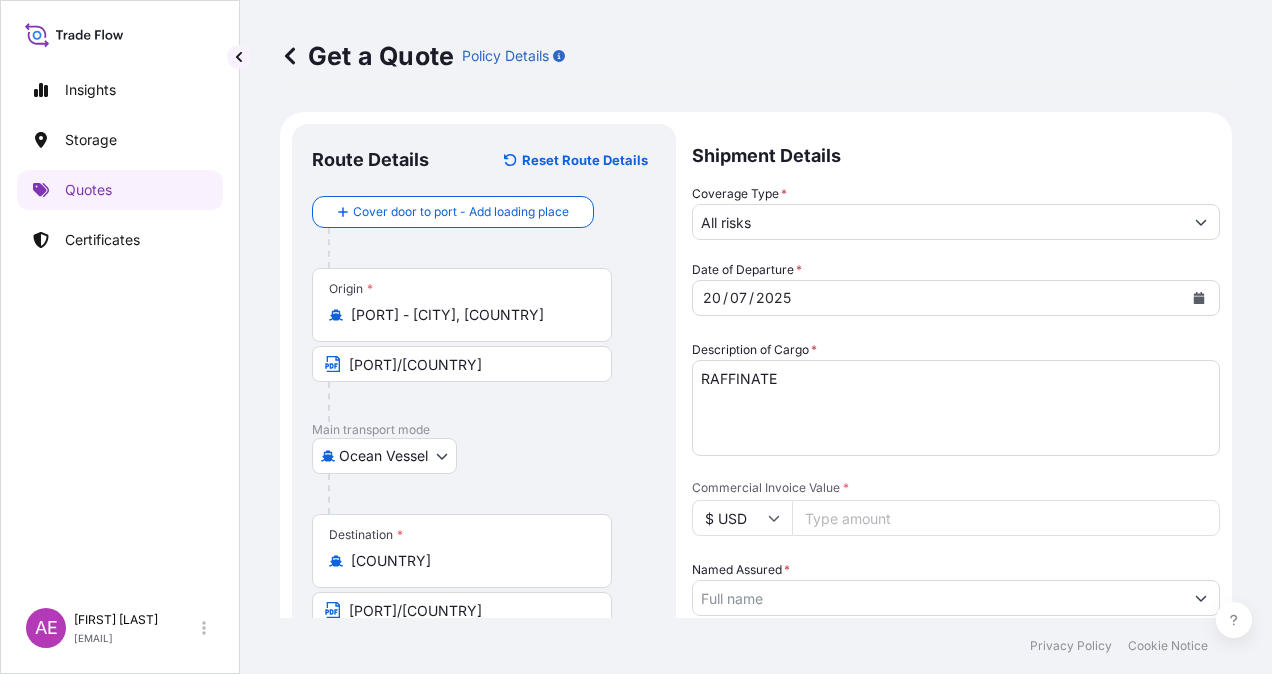 click on "Commercial Invoice Value   *" at bounding box center [1006, 518] 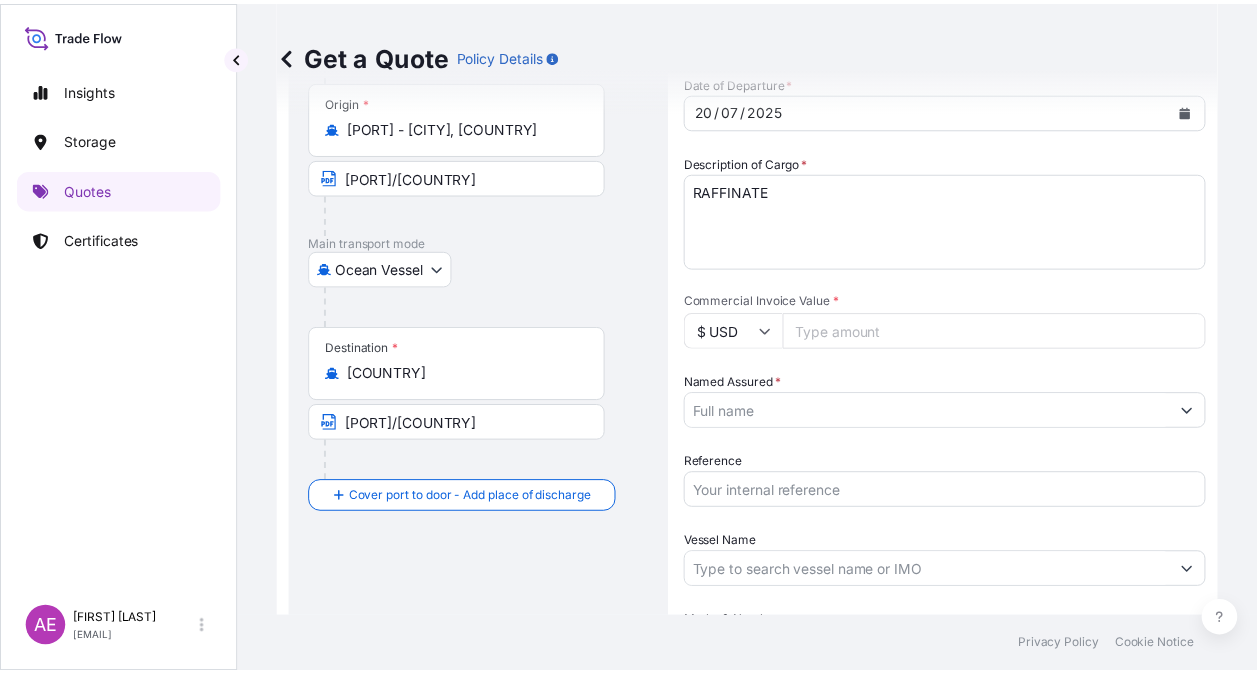 scroll, scrollTop: 200, scrollLeft: 0, axis: vertical 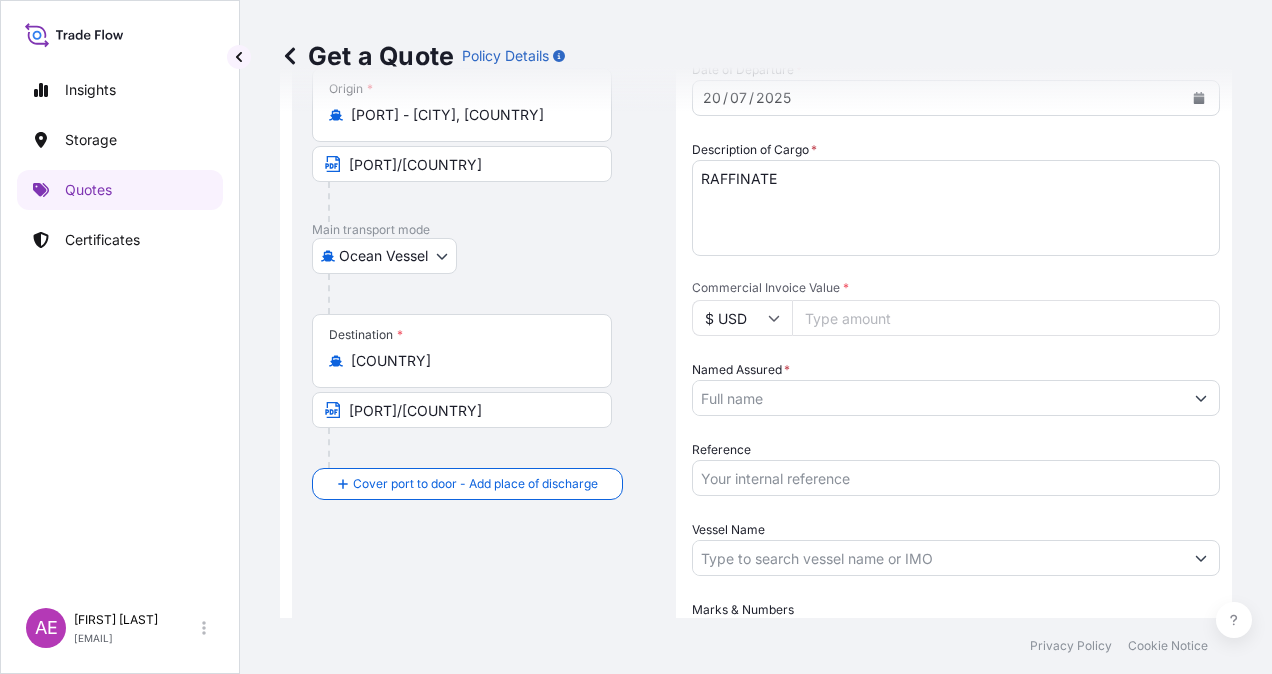 type on "[NUMBER]" 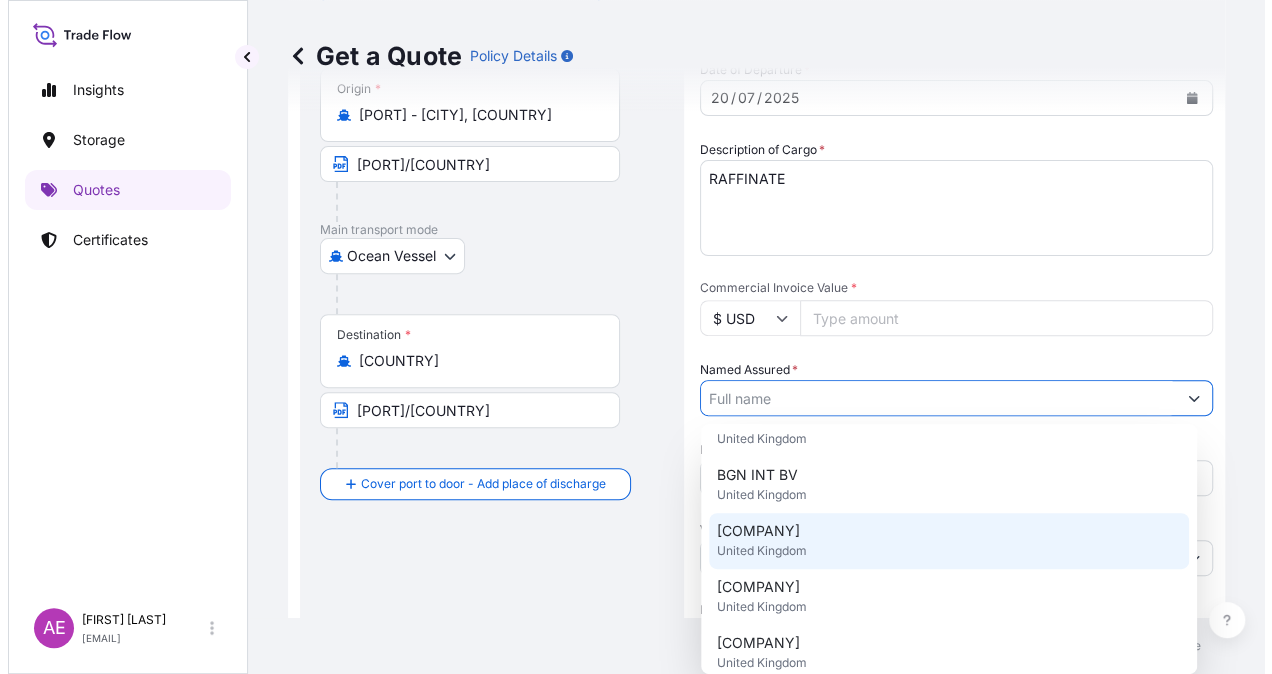 scroll, scrollTop: 200, scrollLeft: 0, axis: vertical 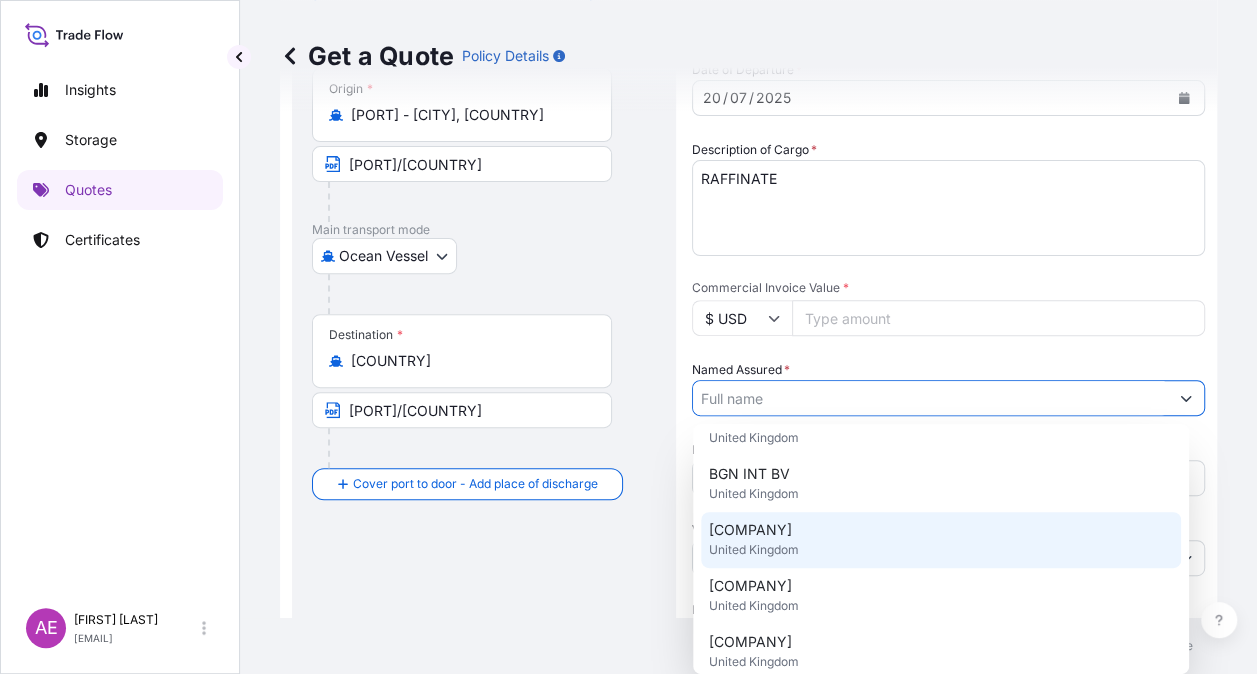 click on "[COMPANY] [COUNTRY]" at bounding box center (941, 540) 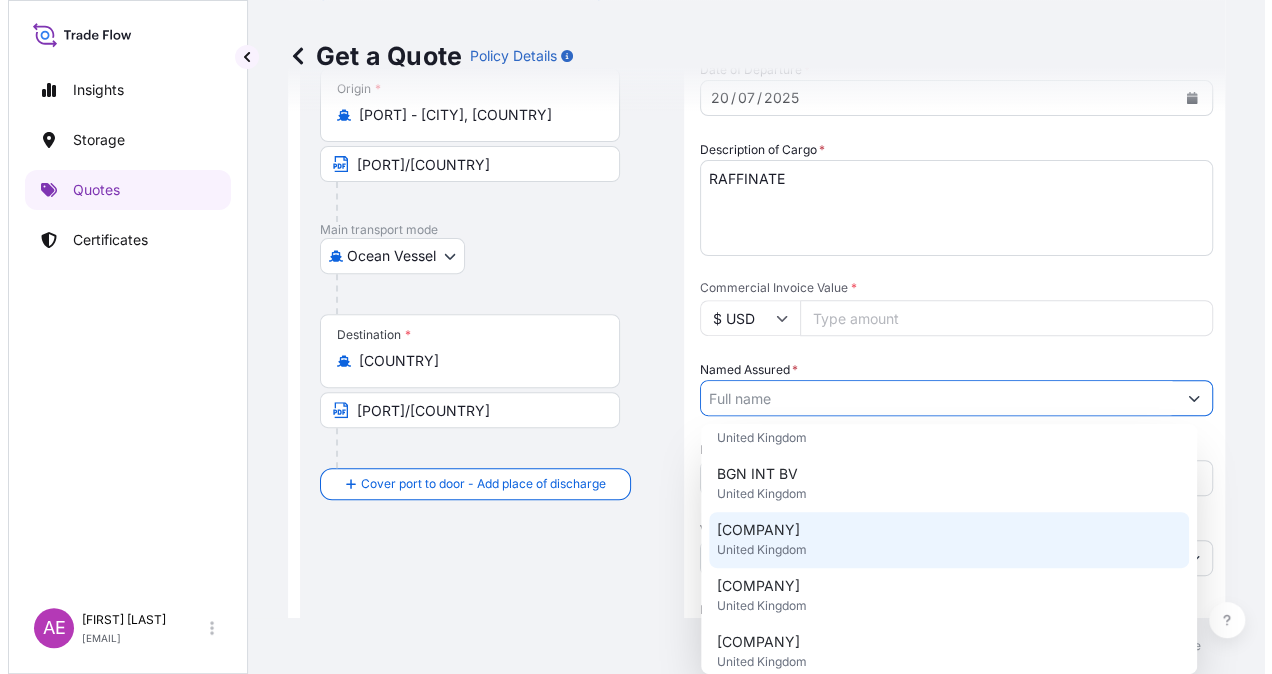 type on "[COMPANY]" 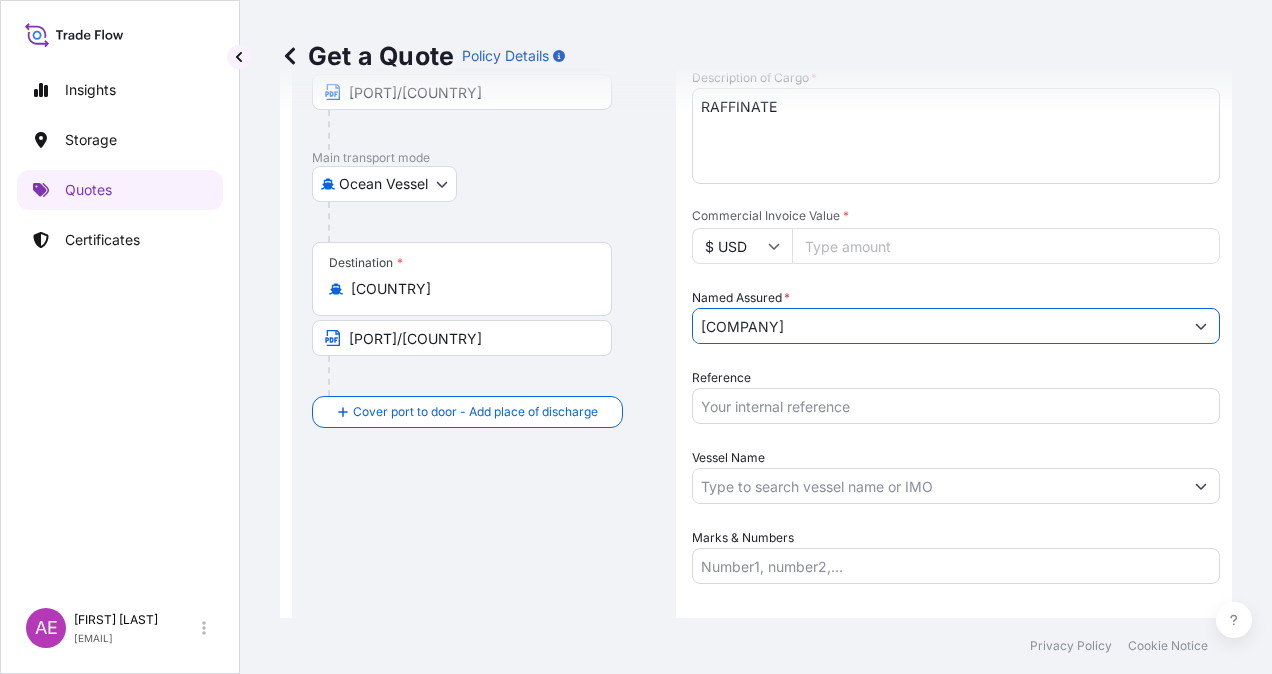 scroll, scrollTop: 300, scrollLeft: 0, axis: vertical 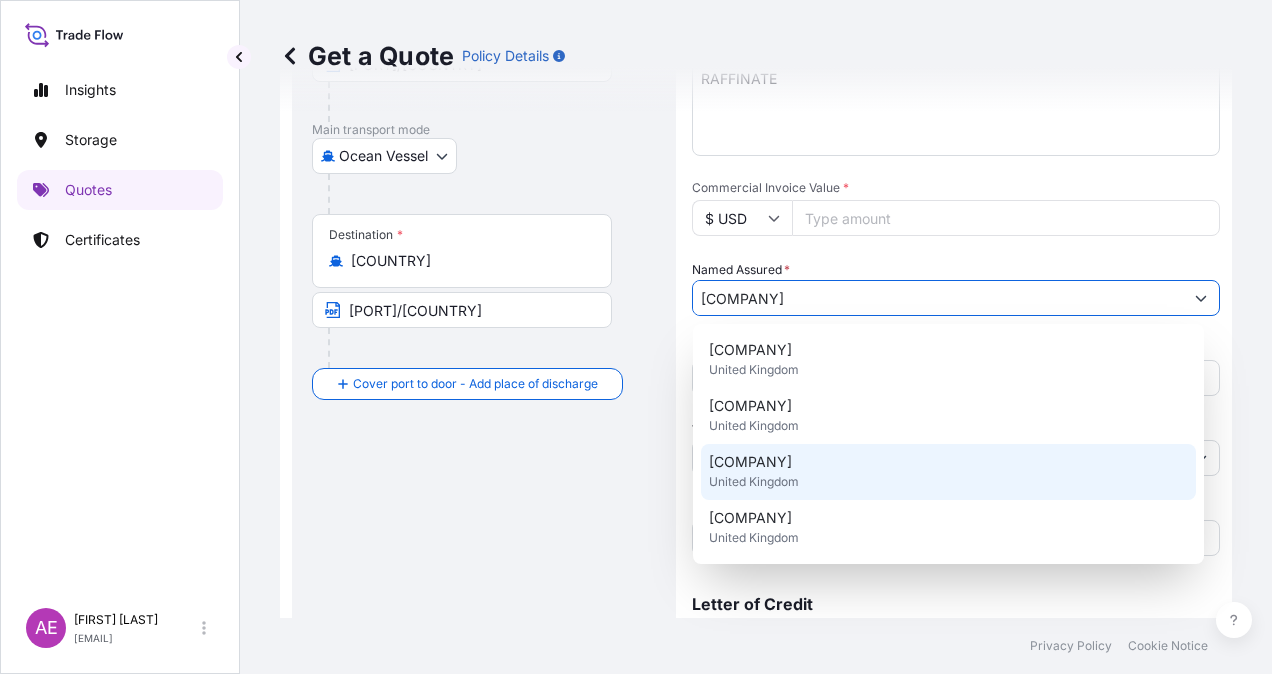 click on "[COMPANY] [COUNTRY]" at bounding box center (948, 472) 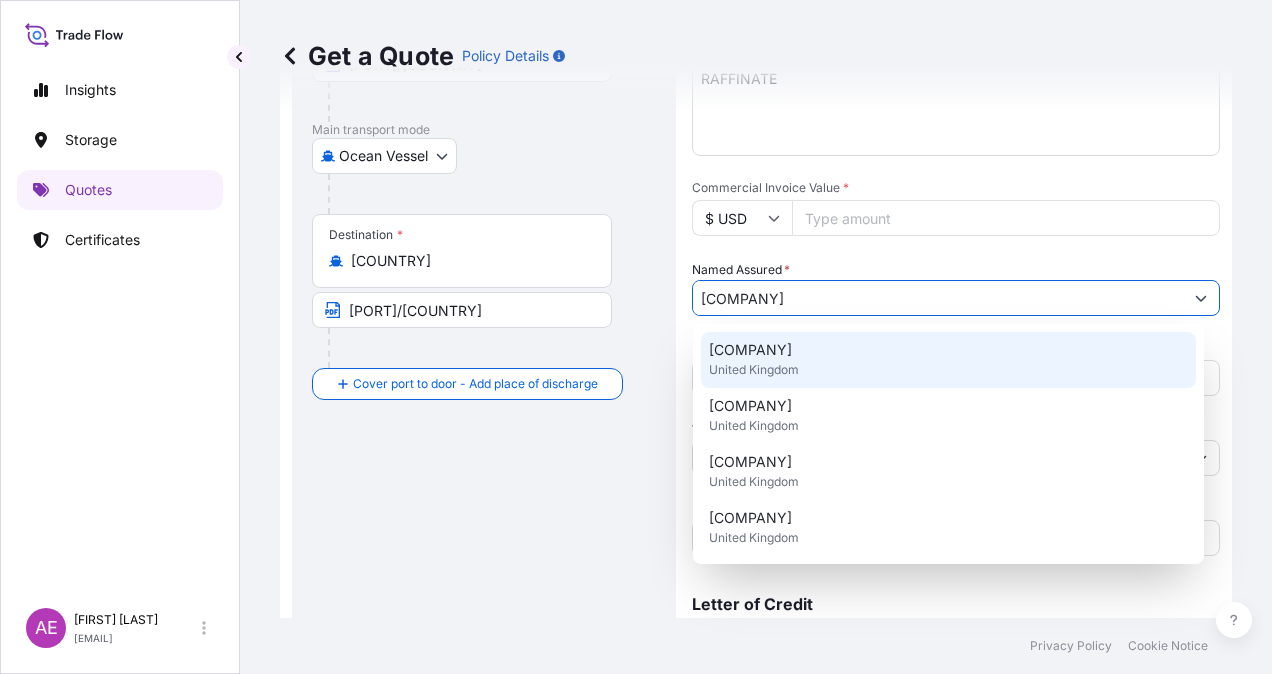 click on "[COMPANY] [COUNTRY]" at bounding box center (948, 360) 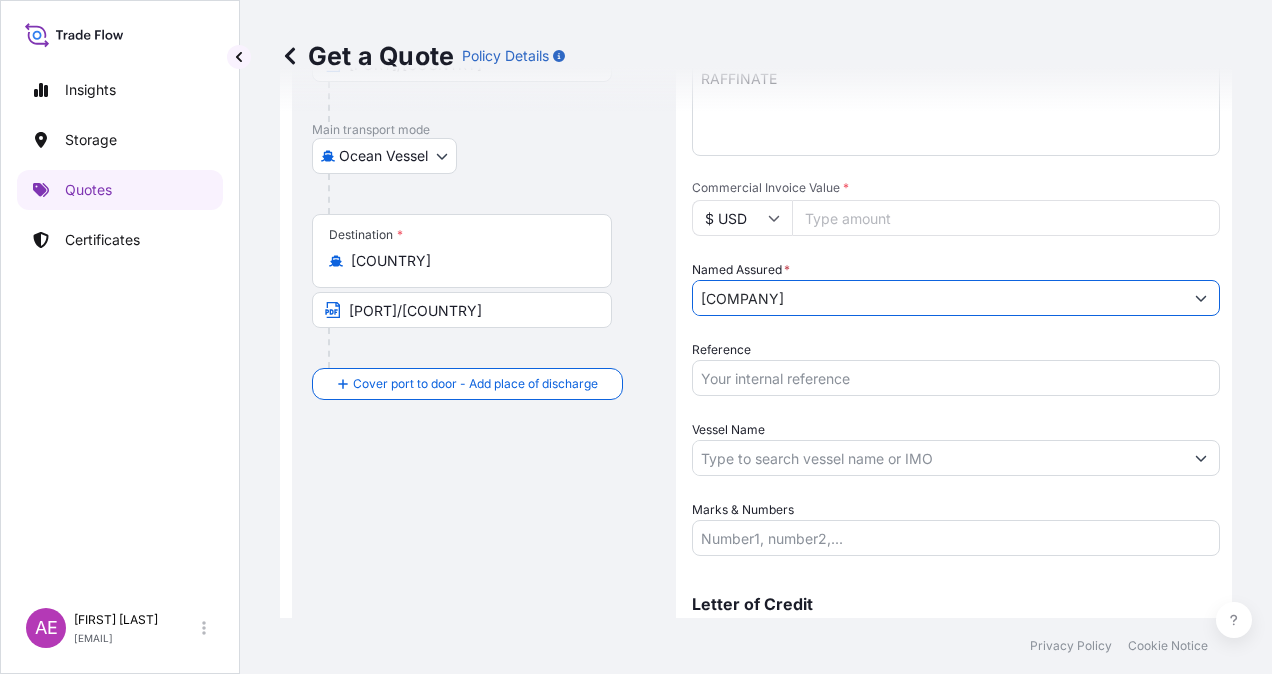 click on "Vessel Name" at bounding box center (938, 458) 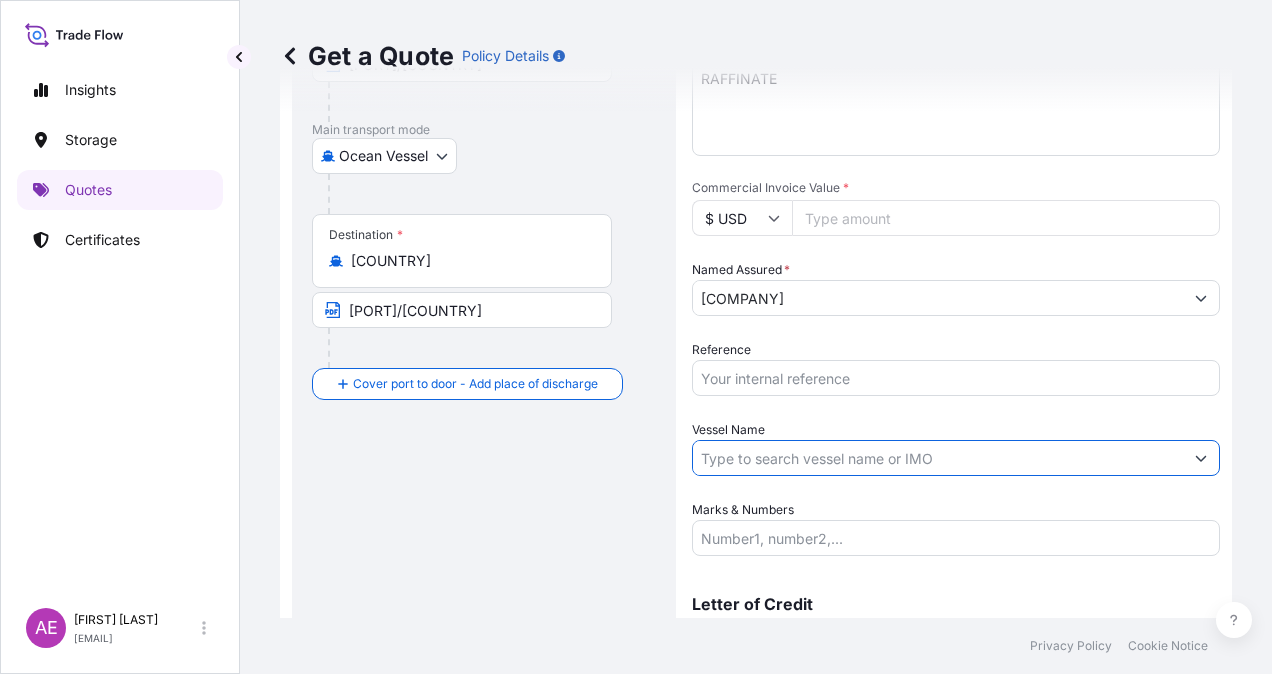 paste on "WINTER SUN" 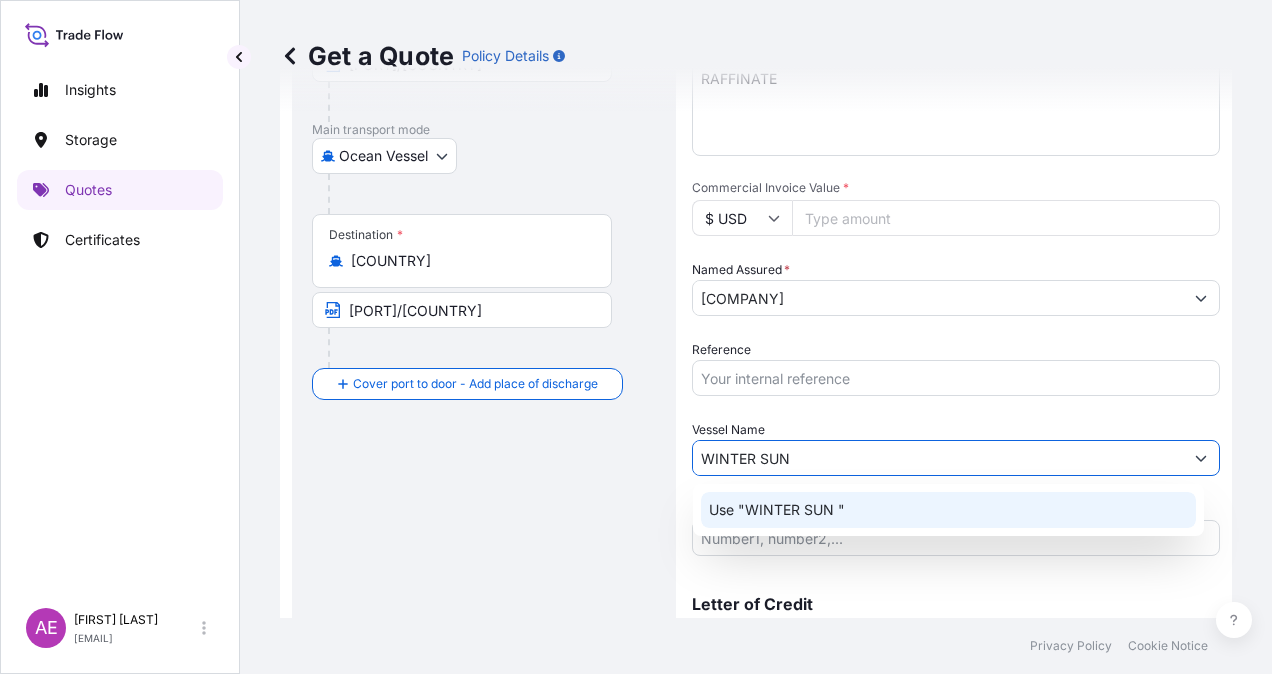click on "Use "WINTER SUN "" 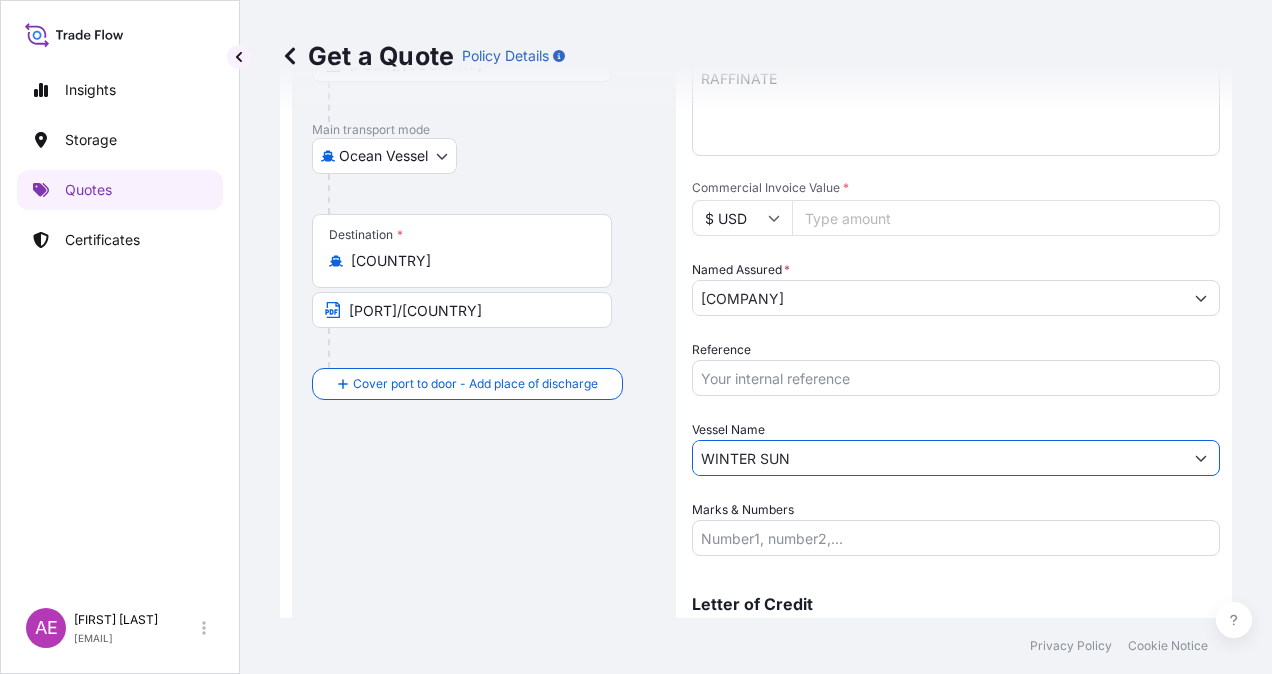 type on "WINTER SUN" 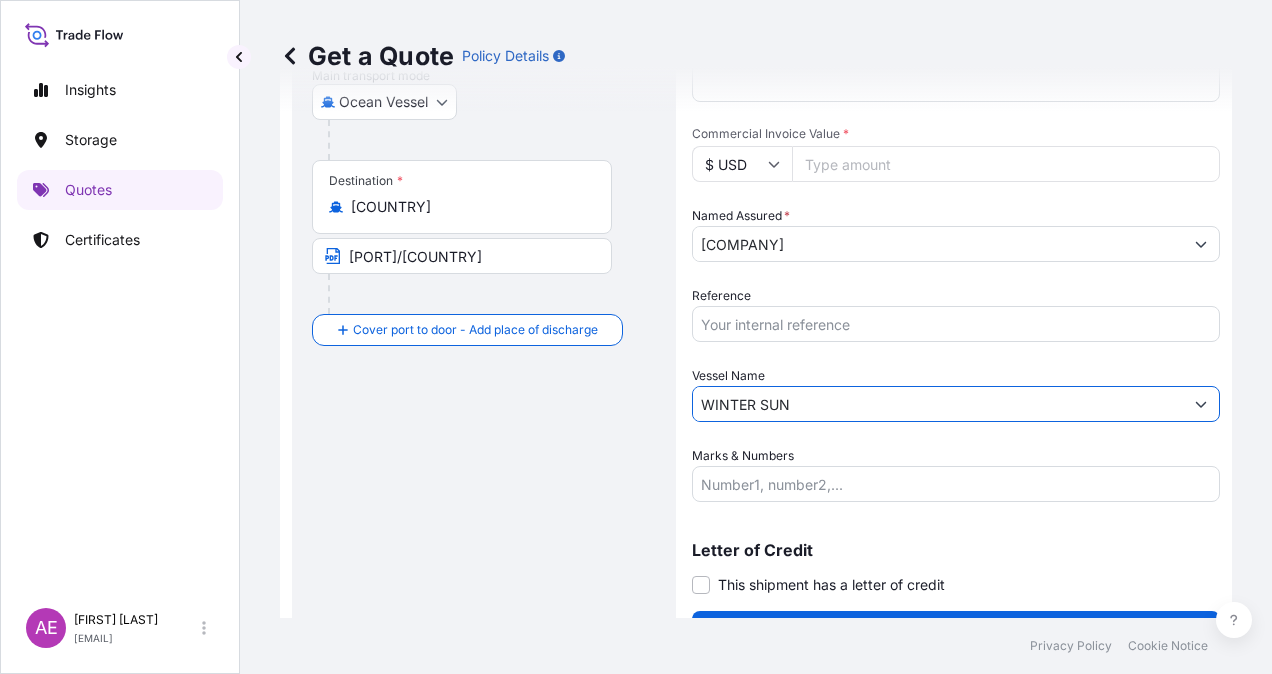 scroll, scrollTop: 398, scrollLeft: 0, axis: vertical 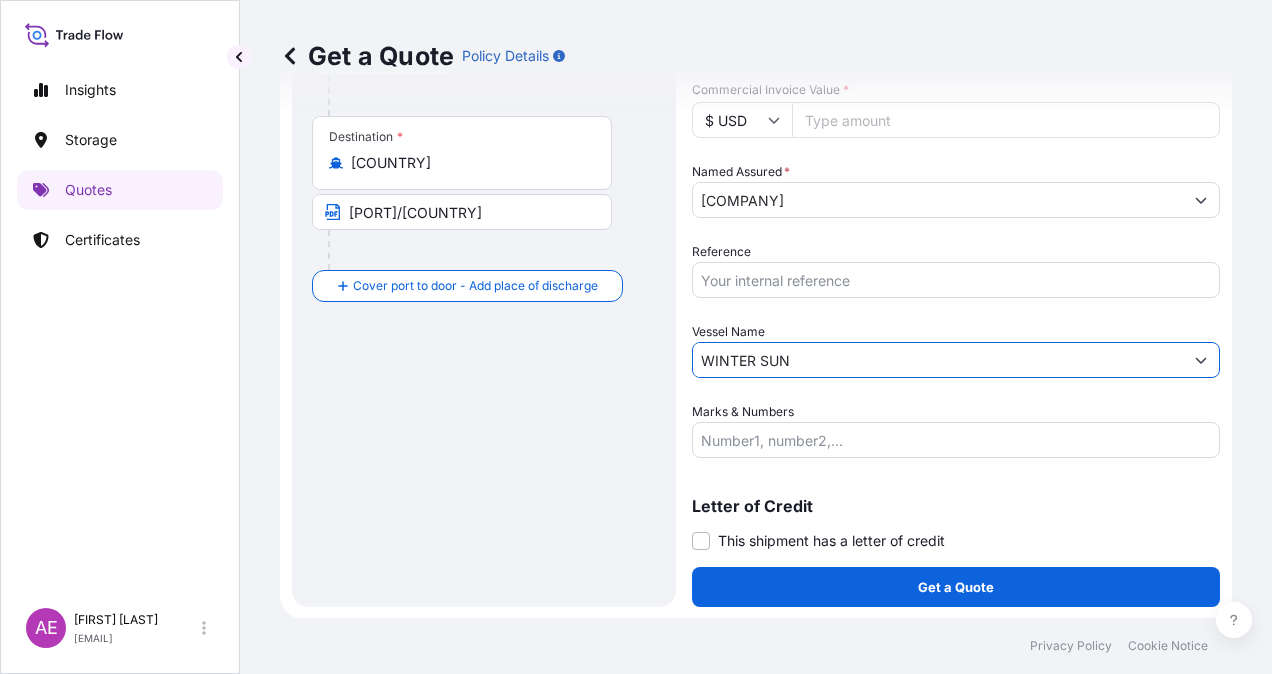 click on "Marks & Numbers" at bounding box center [956, 440] 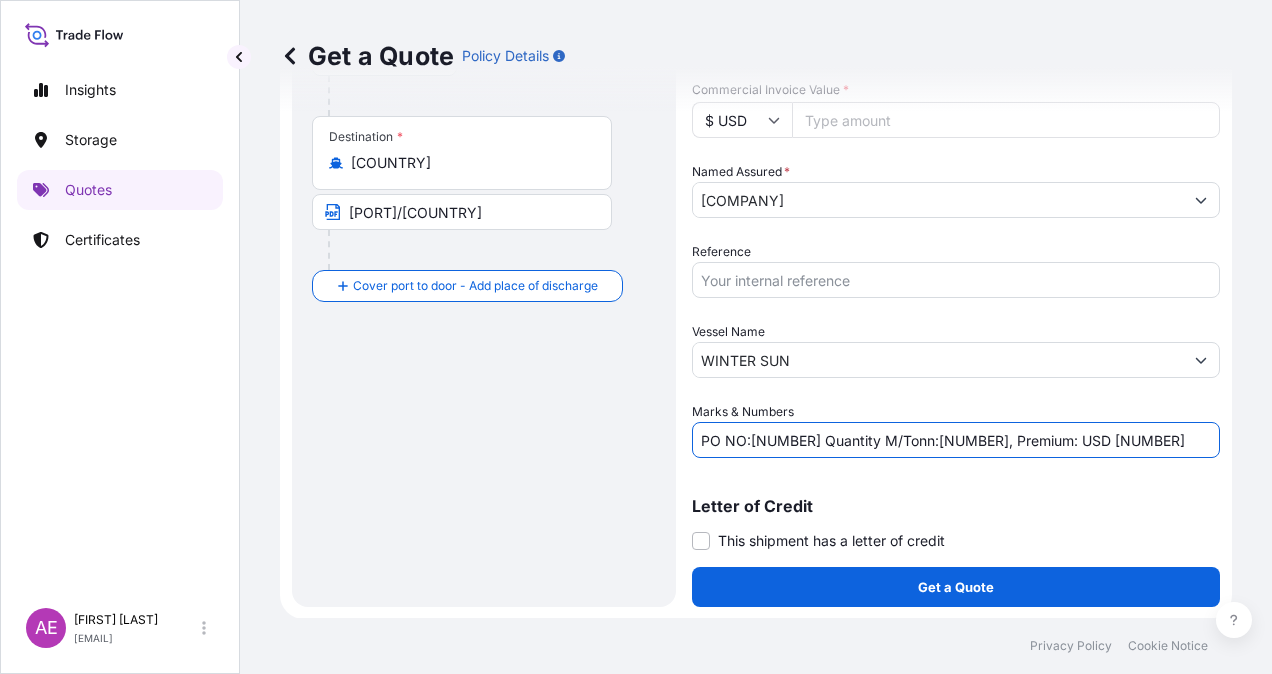 drag, startPoint x: 750, startPoint y: 439, endPoint x: 832, endPoint y: 439, distance: 82 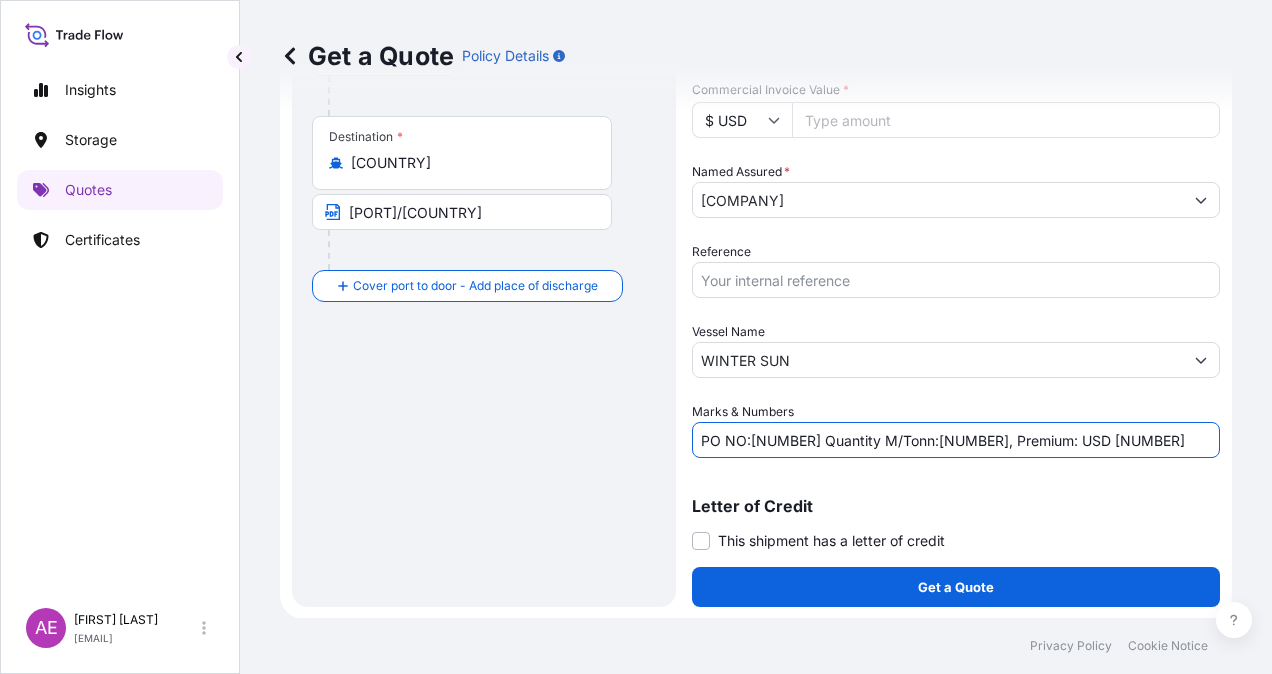 drag, startPoint x: 1117, startPoint y: 438, endPoint x: 1174, endPoint y: 438, distance: 57 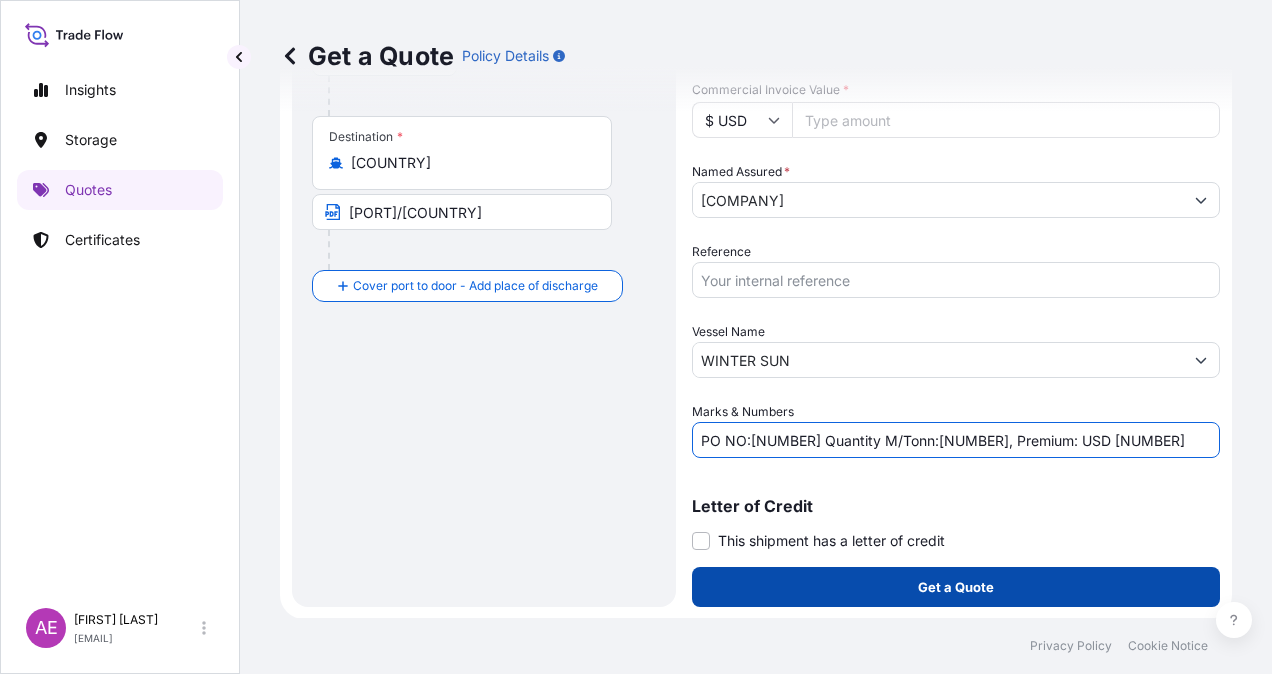 click on "Get a Quote" at bounding box center (956, 587) 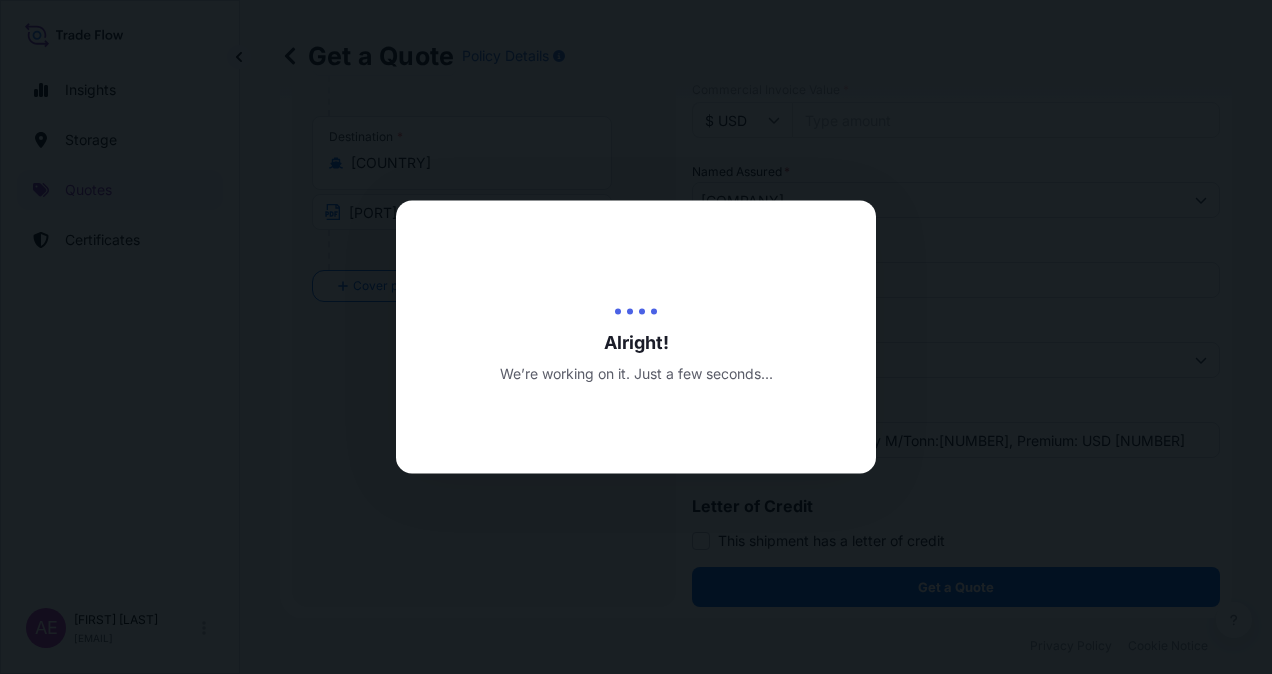 scroll, scrollTop: 0, scrollLeft: 0, axis: both 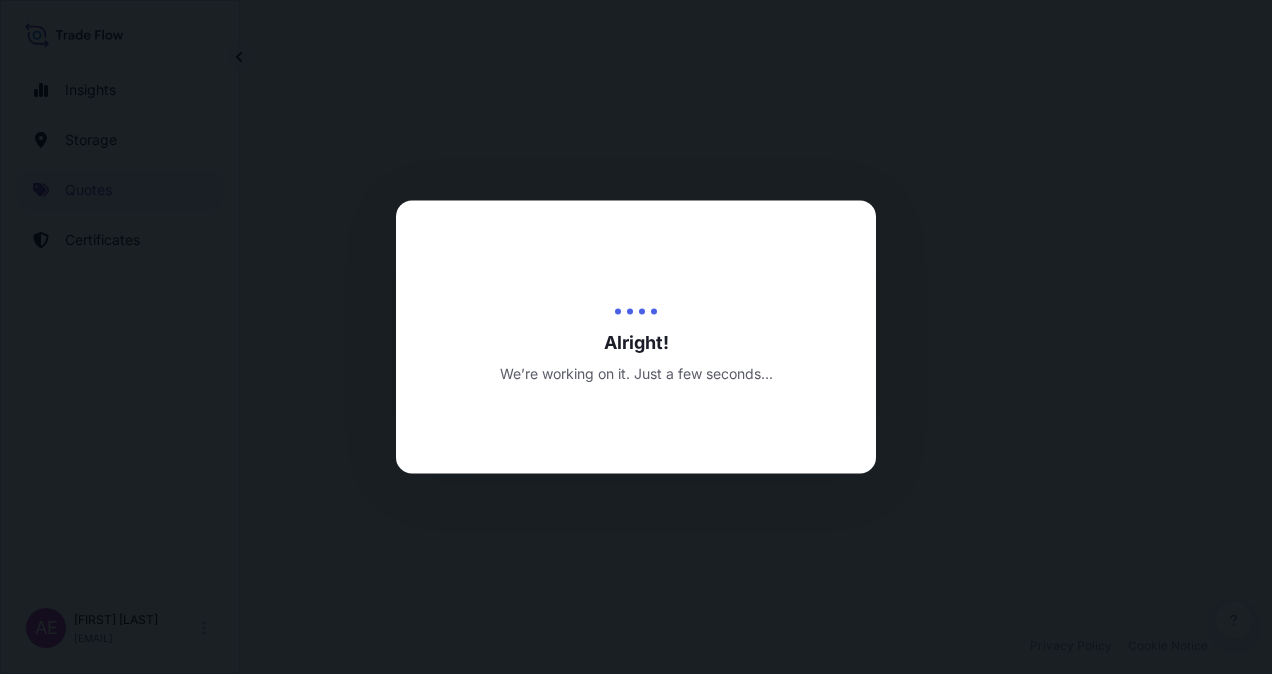 select on "Ocean Vessel" 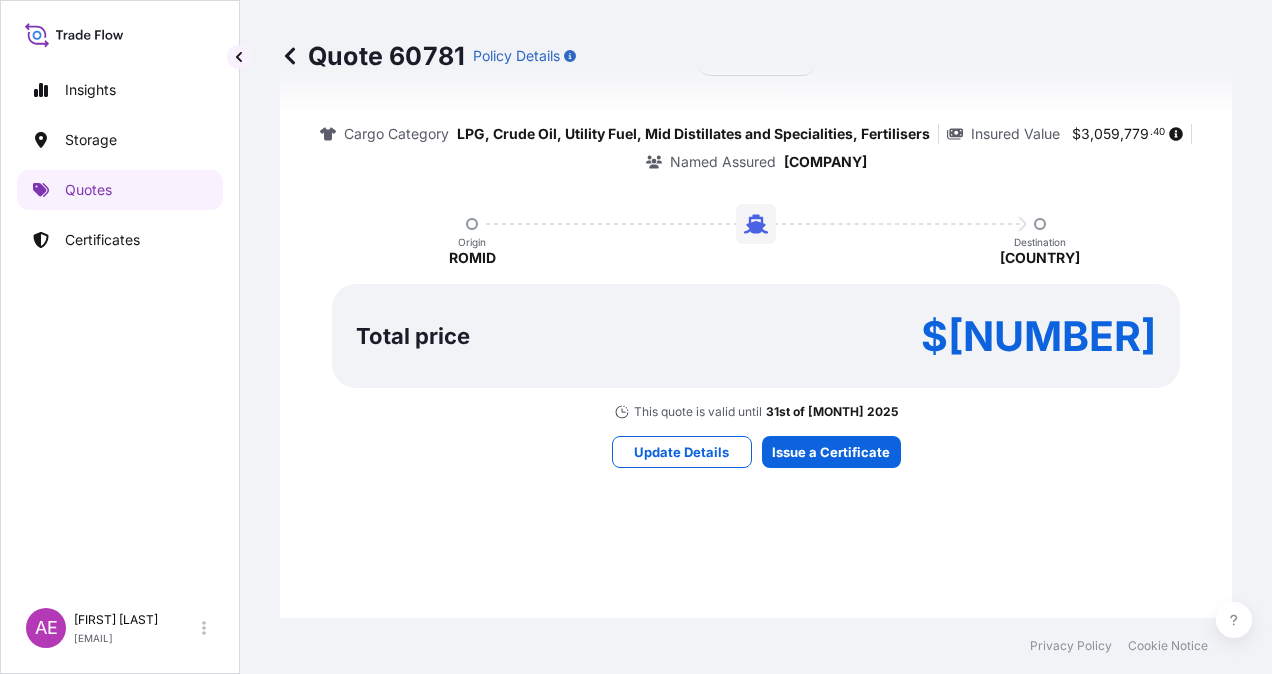 scroll, scrollTop: 1736, scrollLeft: 0, axis: vertical 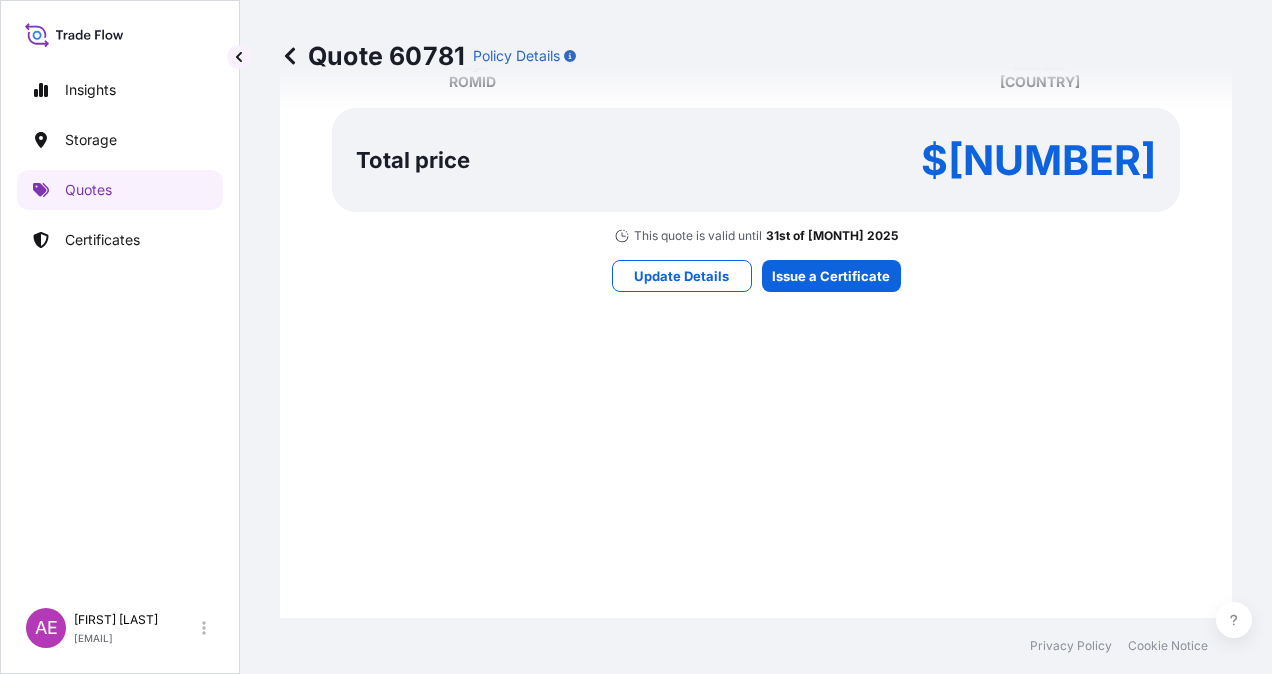 click on "Here's your insurance offer Primary Assured [COMPANY] All risk coverage Cargo Category LPG, Crude Oil, Utility Fuel, Mid Distillates and Specialities, Fertilisers Insured Value $ [NUMBER] Named Assured [COMPANY] Origin [PORT] Destination [COUNTRY] Total price $[NUMBER] This quote is valid until 31st of [MONTH] 2025 Update Details Issue a Certificate" at bounding box center (756, 36) 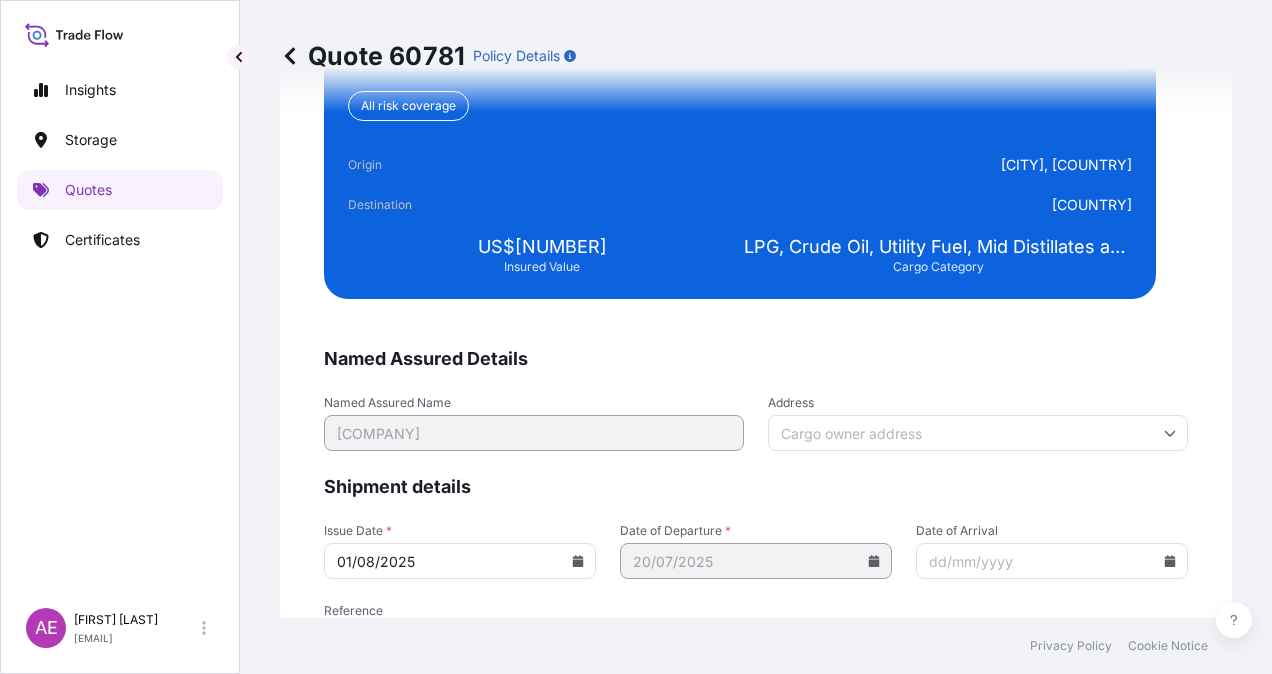 scroll, scrollTop: 3843, scrollLeft: 0, axis: vertical 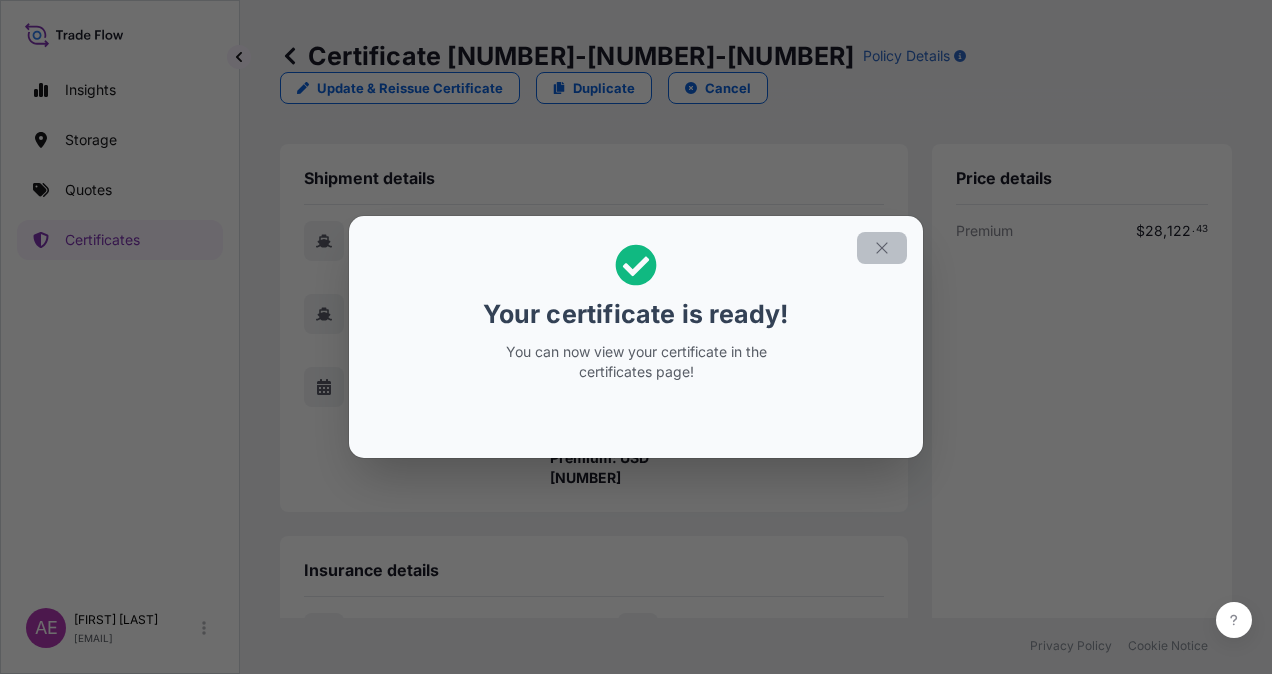 click 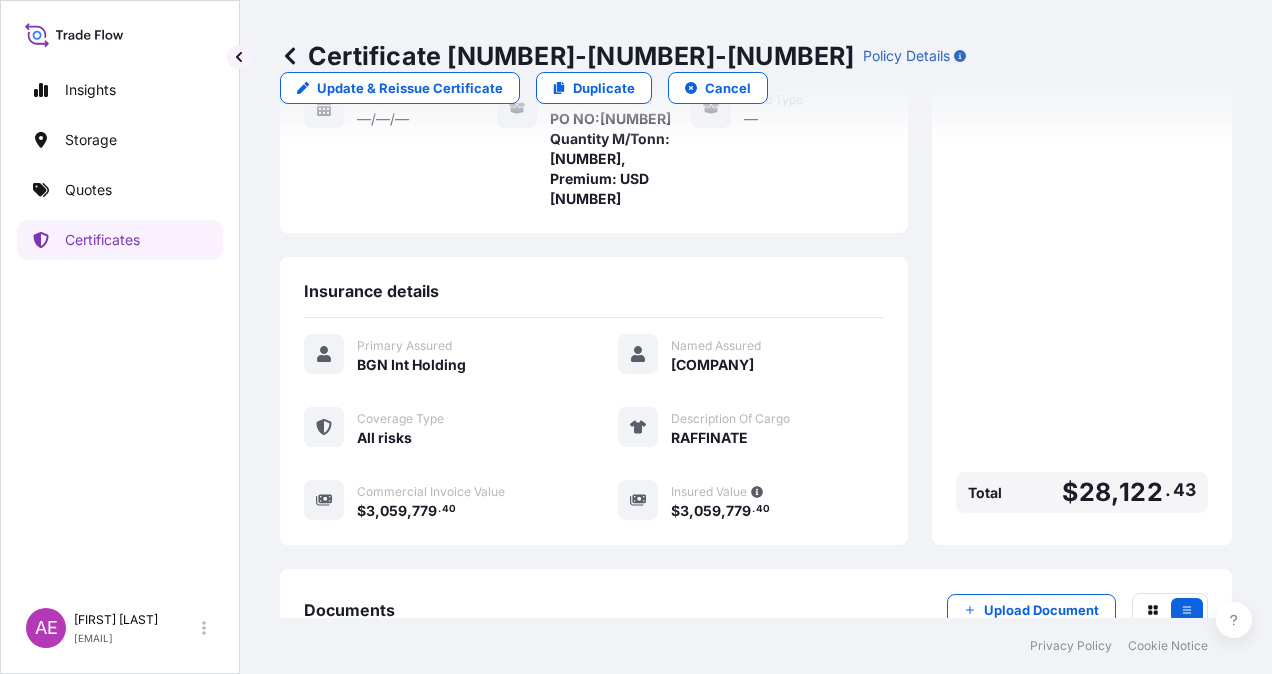 scroll, scrollTop: 401, scrollLeft: 0, axis: vertical 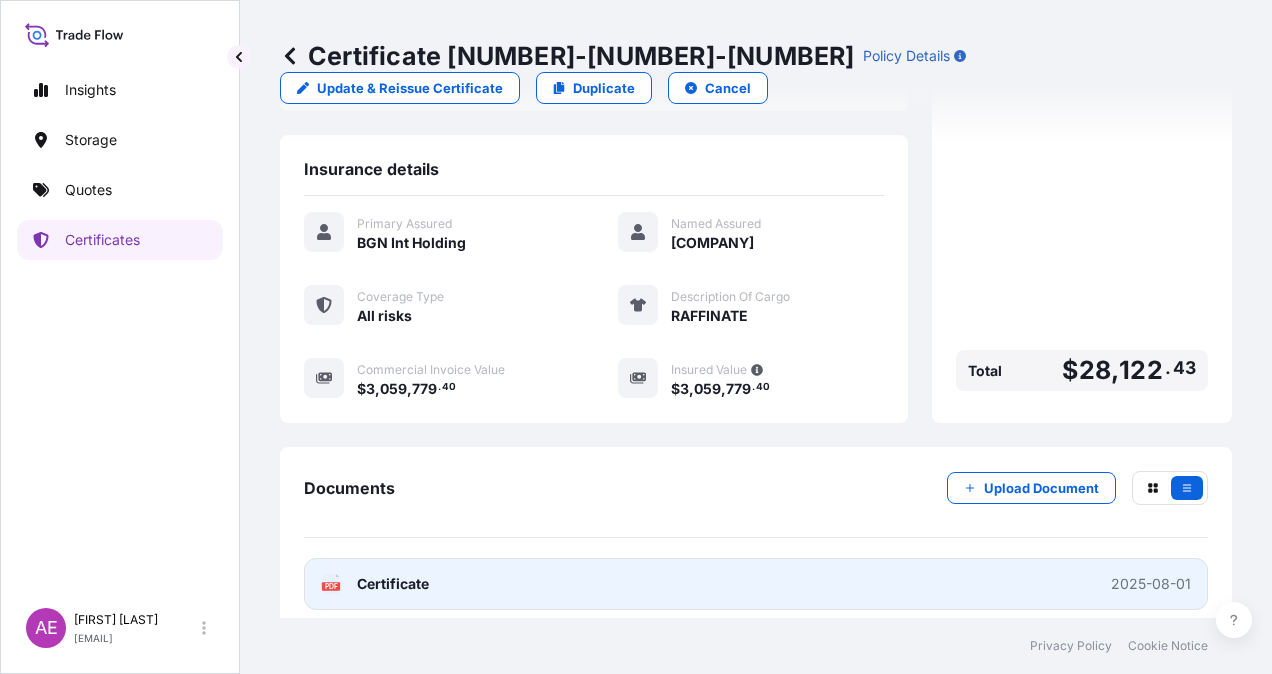 click on "PDF Certificate 2025-08-01" at bounding box center (756, 584) 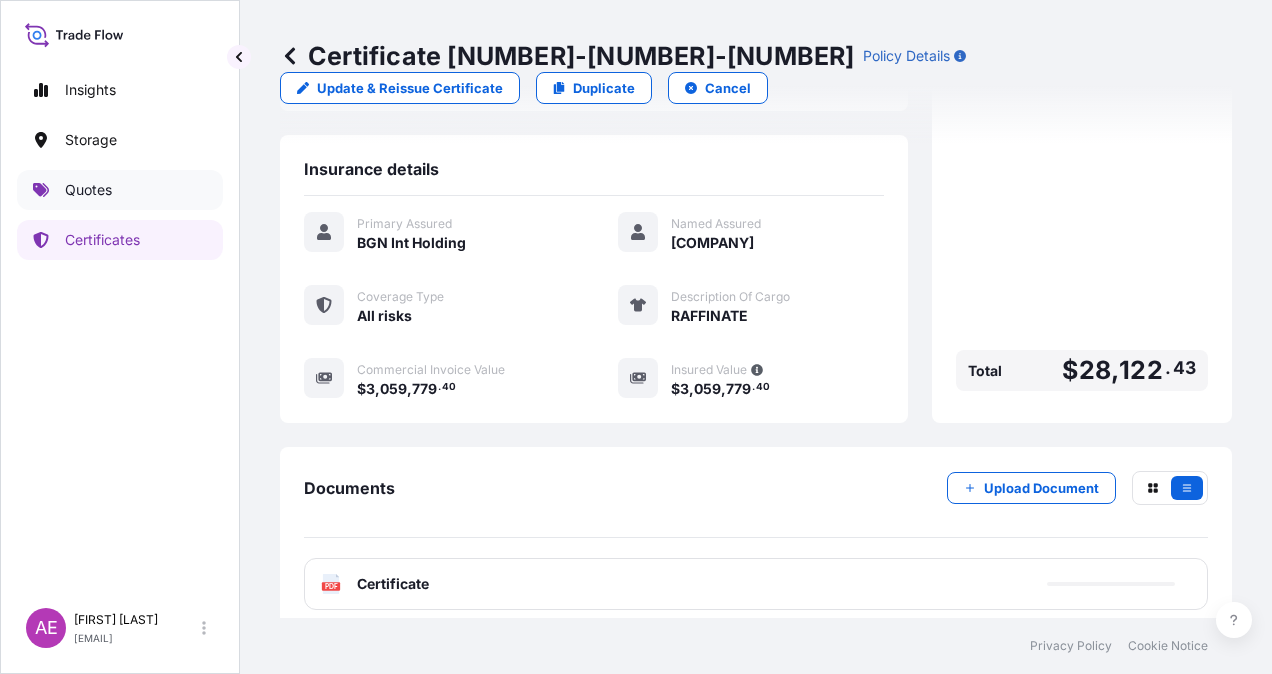 click on "Quotes" at bounding box center (120, 190) 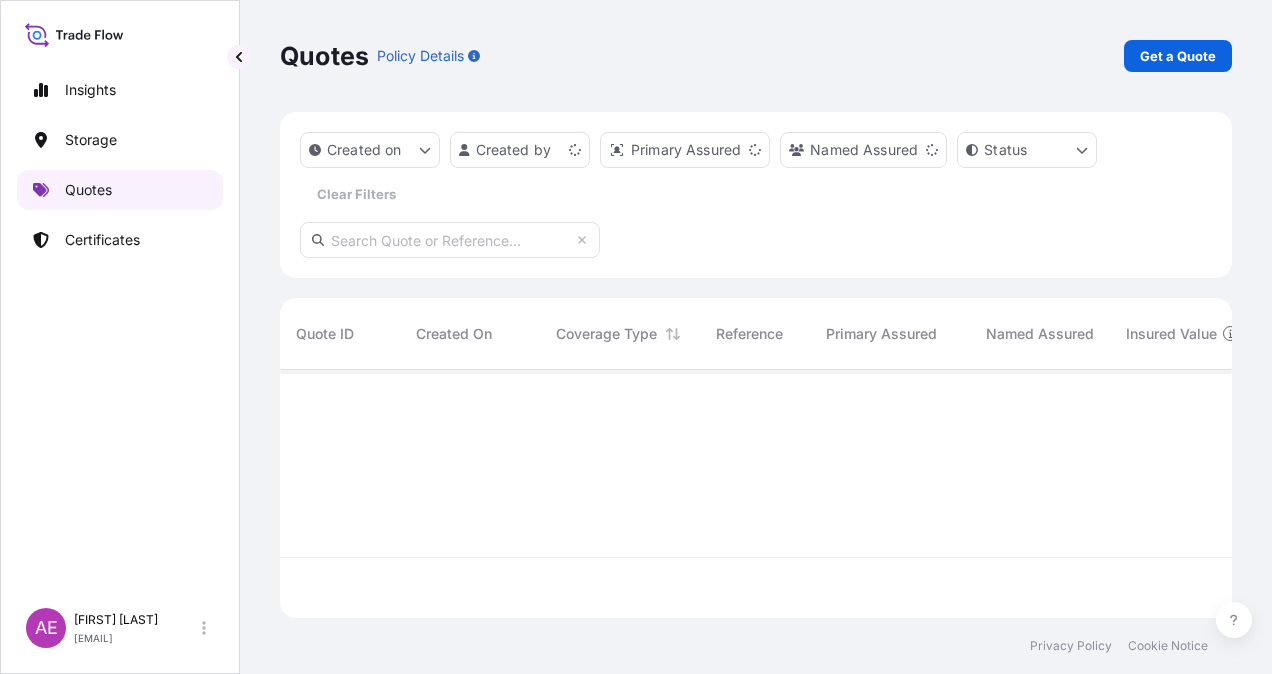 scroll, scrollTop: 0, scrollLeft: 0, axis: both 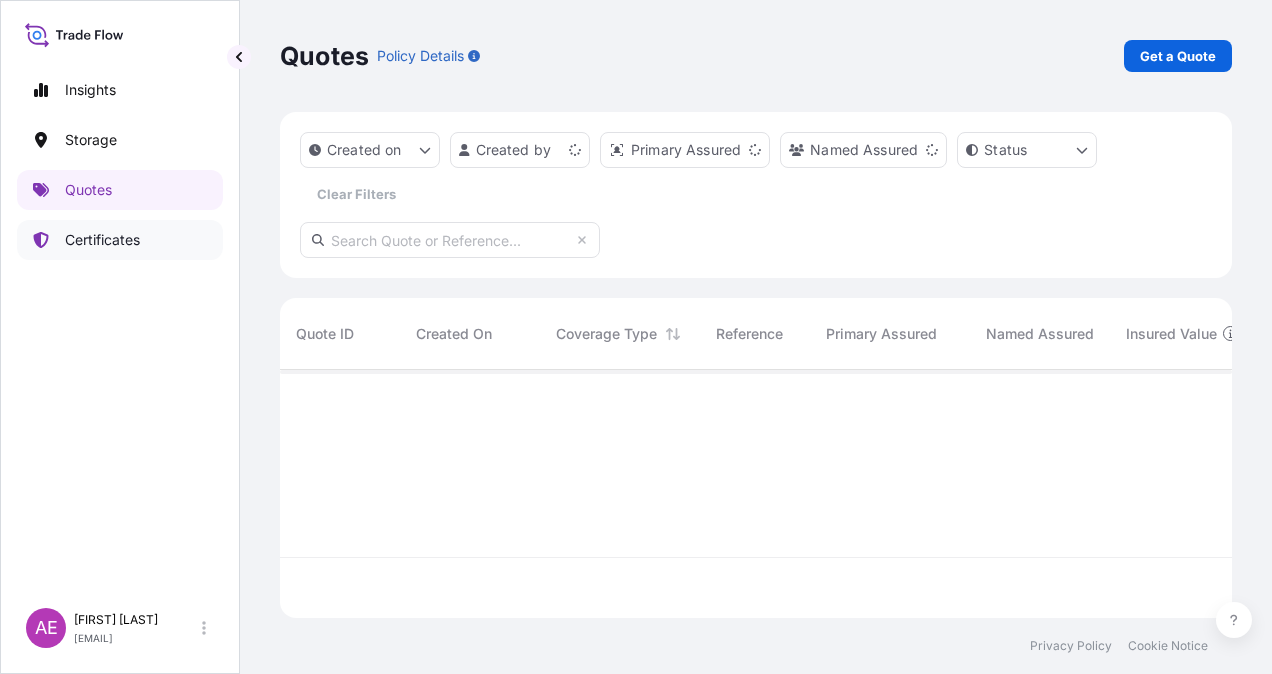 click on "Certificates" at bounding box center (120, 240) 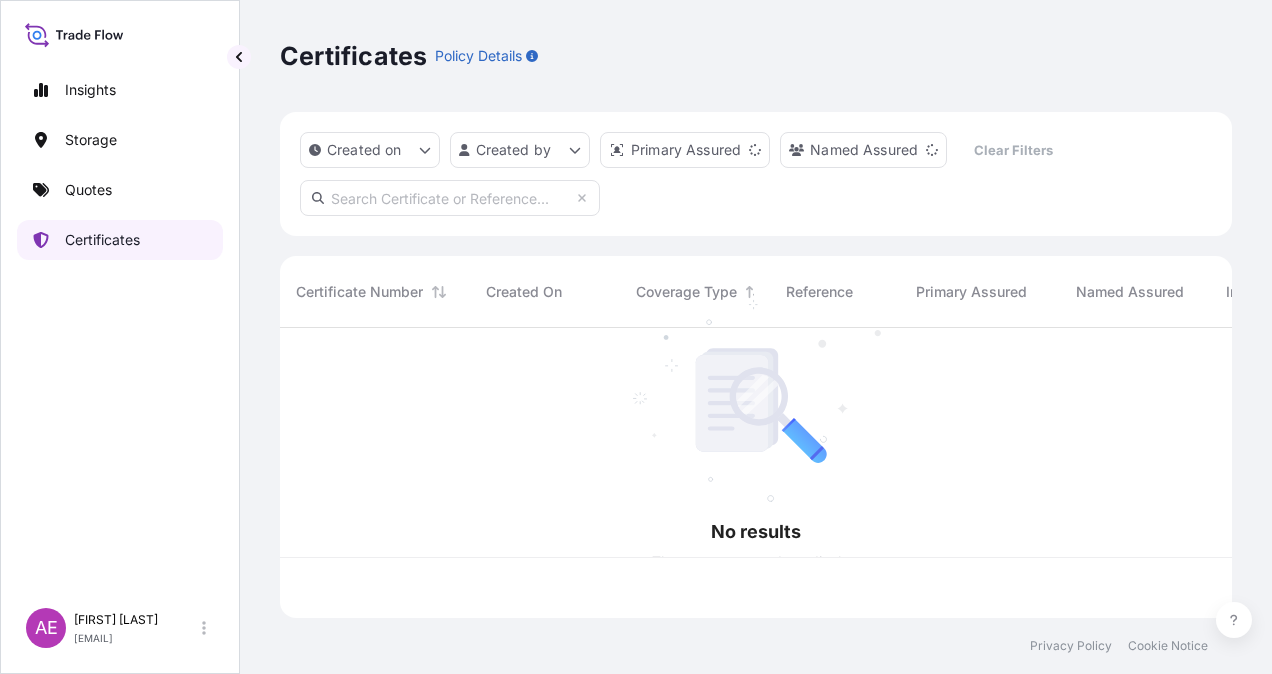 scroll, scrollTop: 16, scrollLeft: 16, axis: both 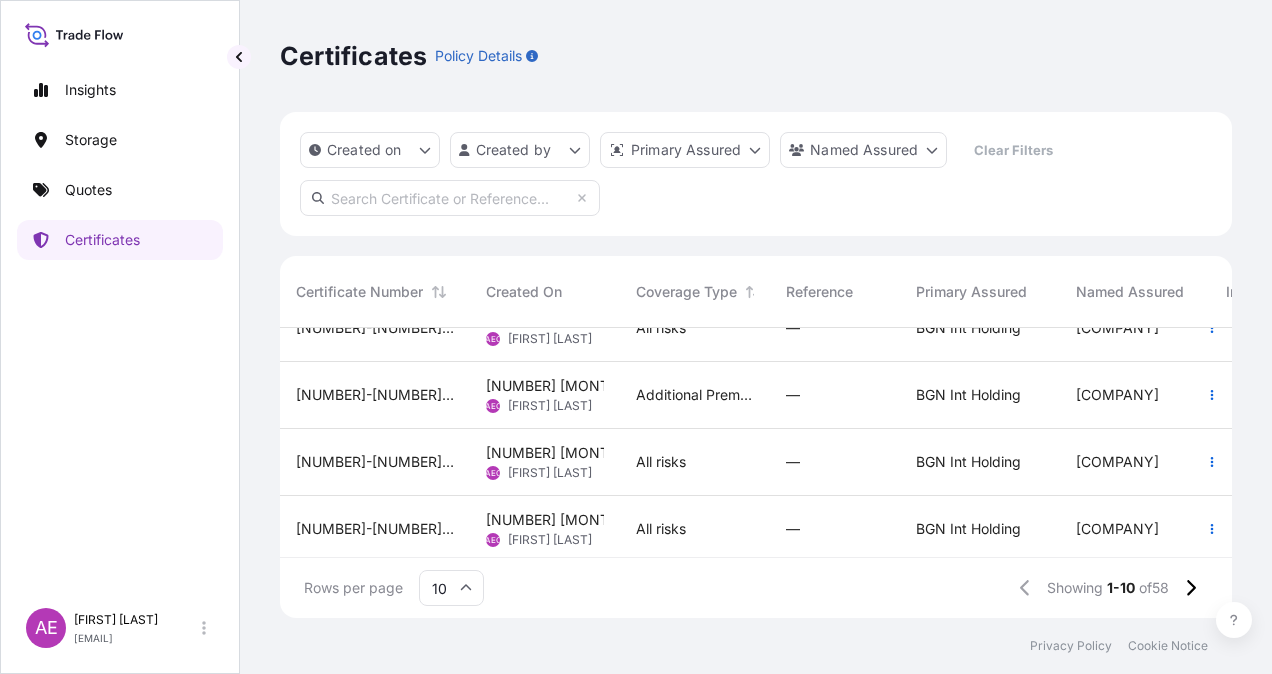 click on "Additional Premium in respect of Red Sea WSRCC" at bounding box center [695, 395] 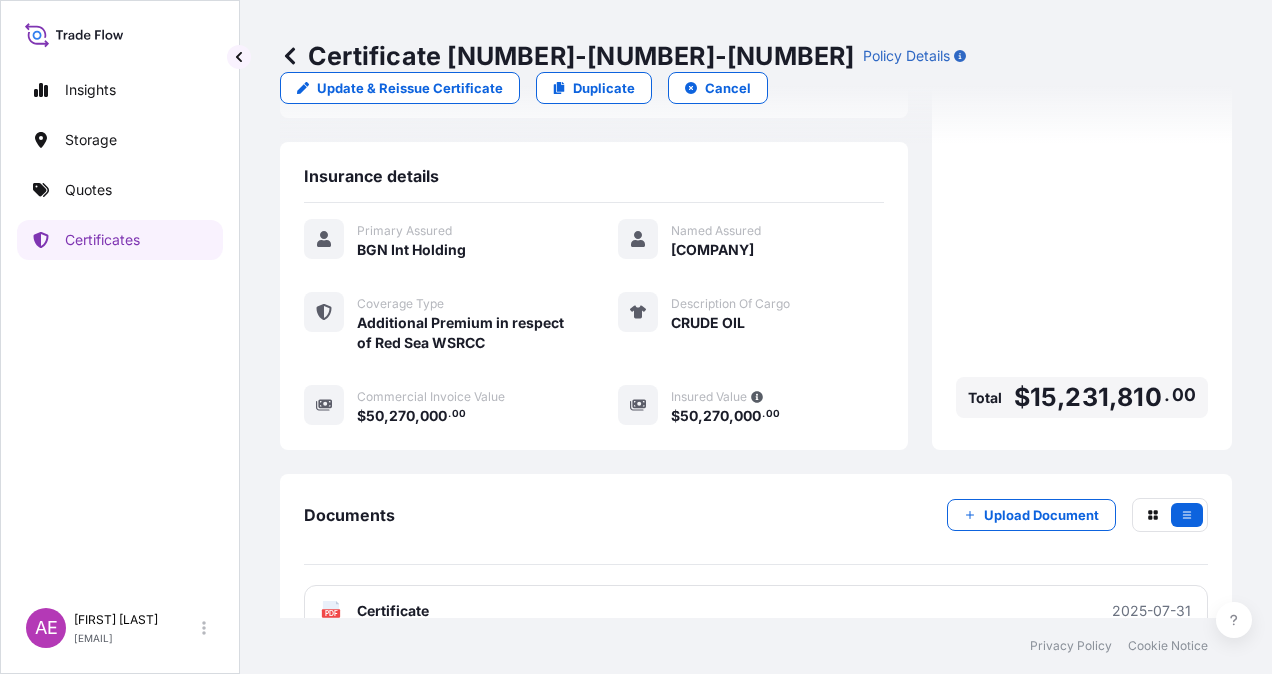 scroll, scrollTop: 441, scrollLeft: 0, axis: vertical 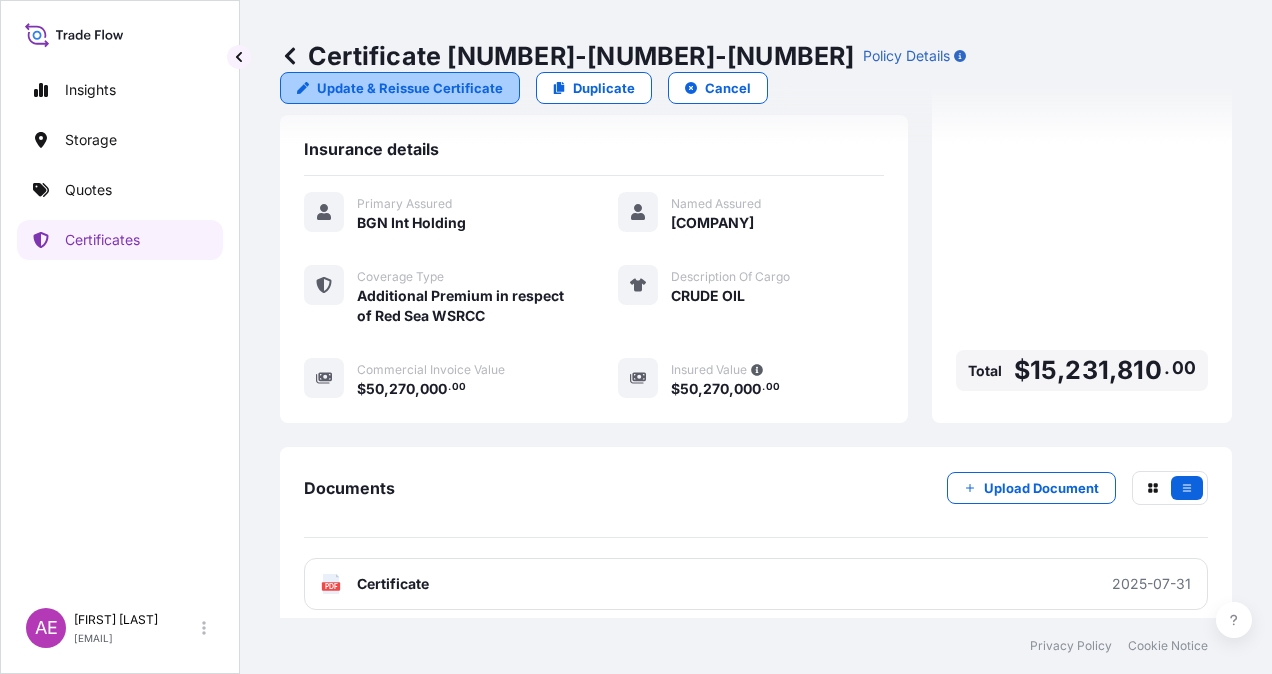 click on "Update & Reissue Certificate" at bounding box center (410, 88) 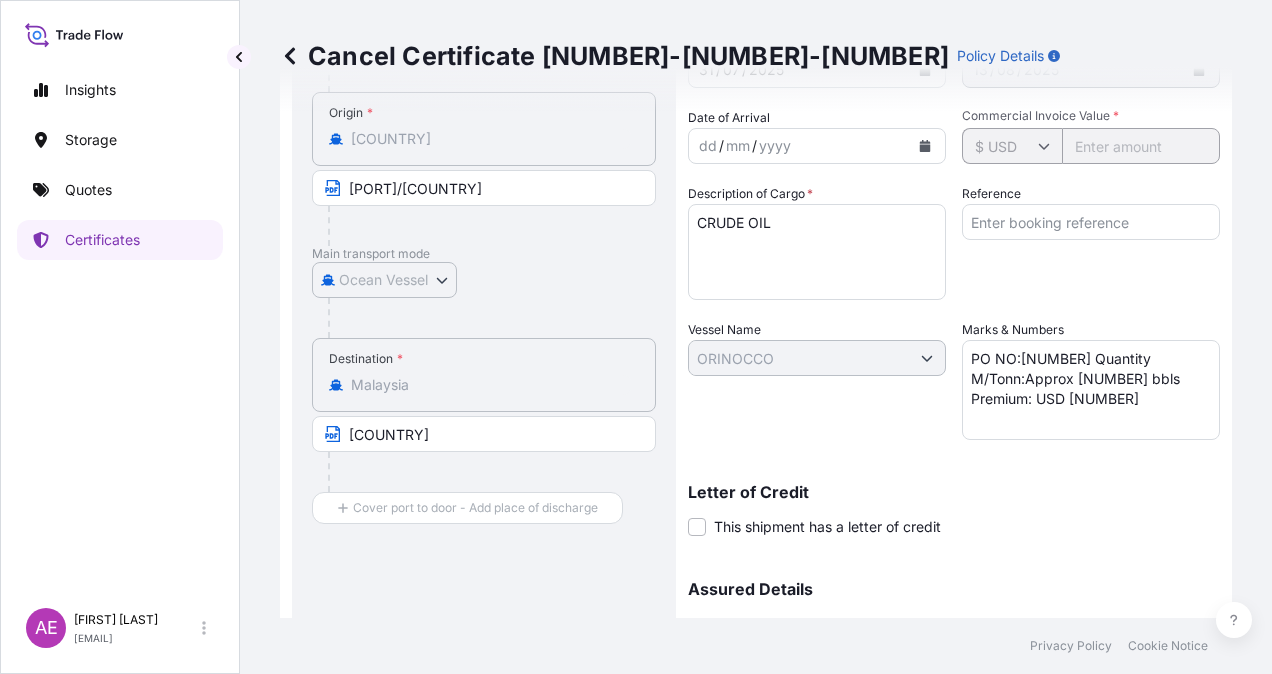 scroll, scrollTop: 0, scrollLeft: 0, axis: both 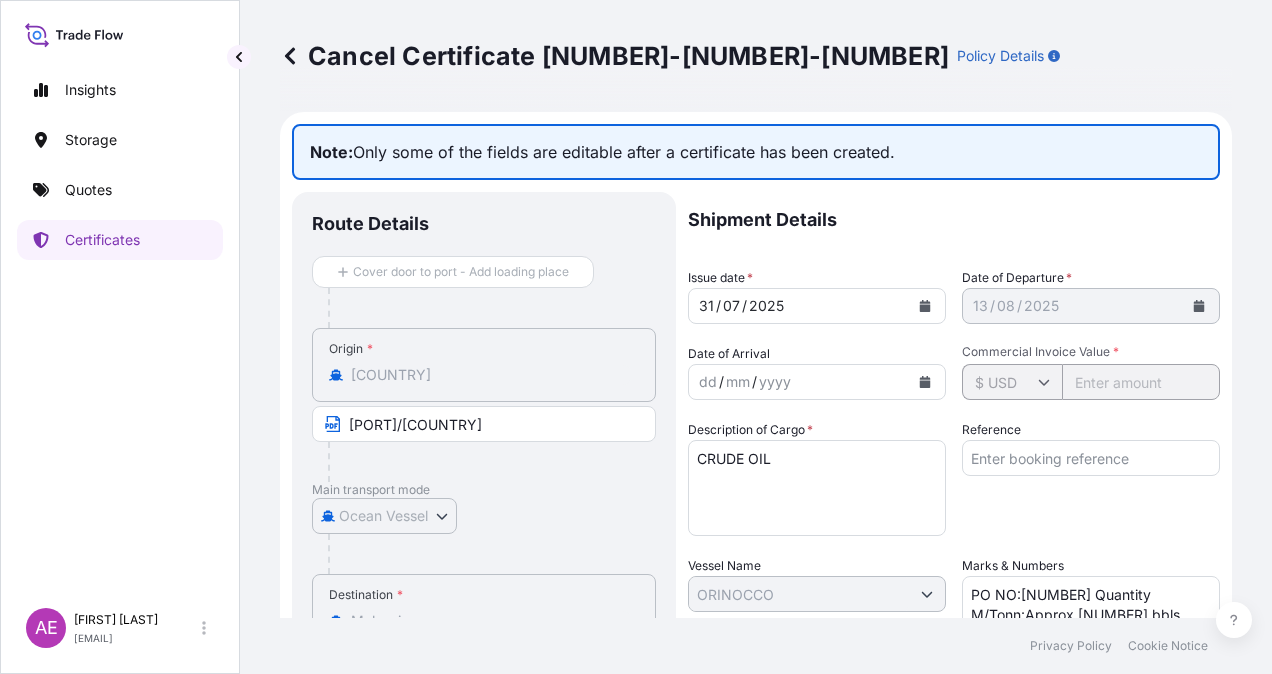 click 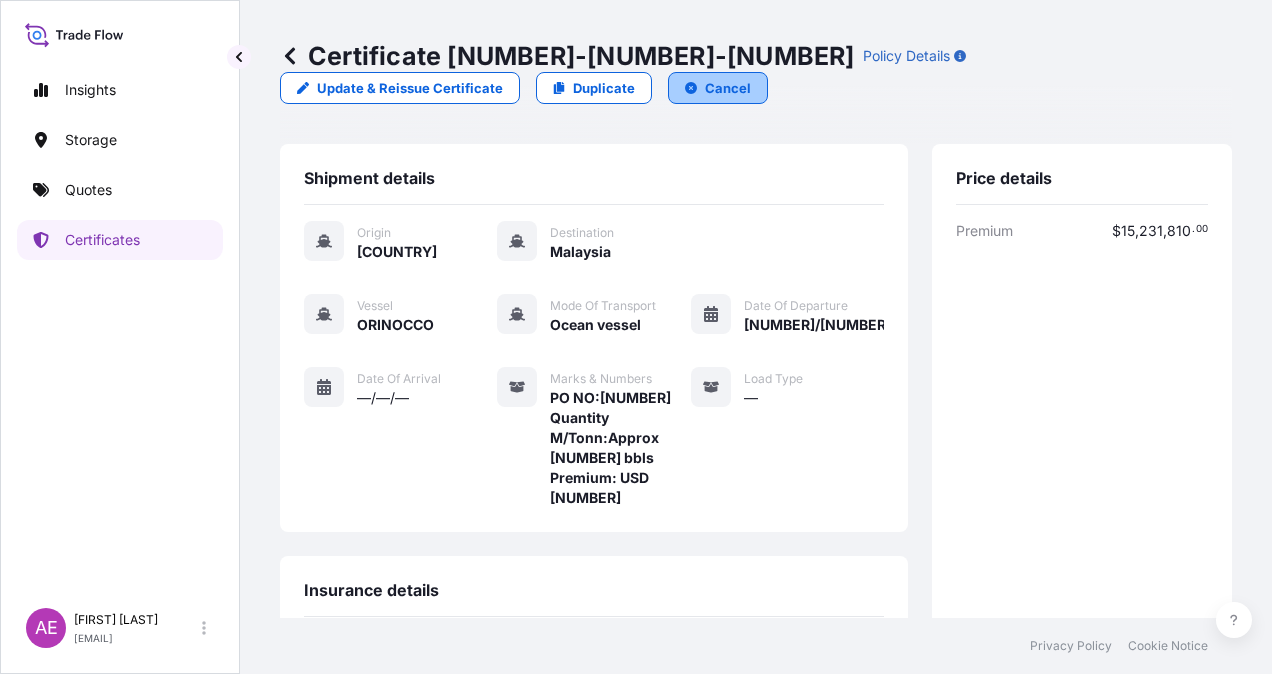 click on "Cancel" at bounding box center (728, 88) 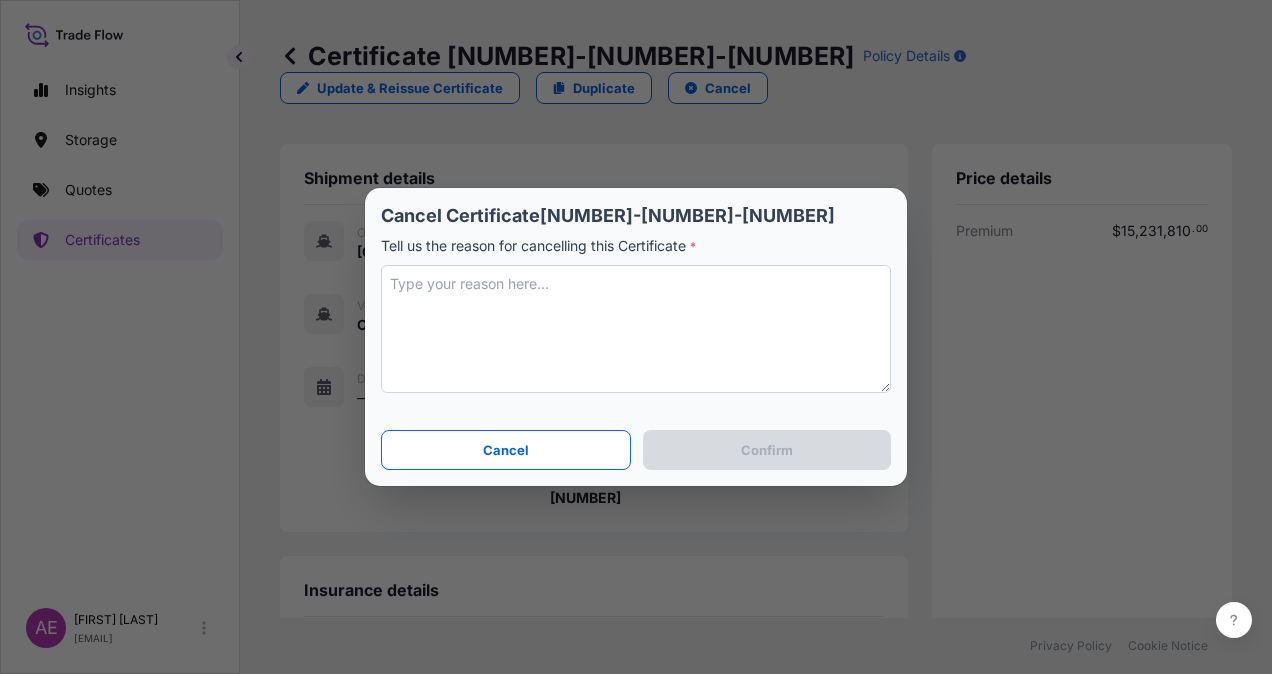 click at bounding box center [636, 329] 